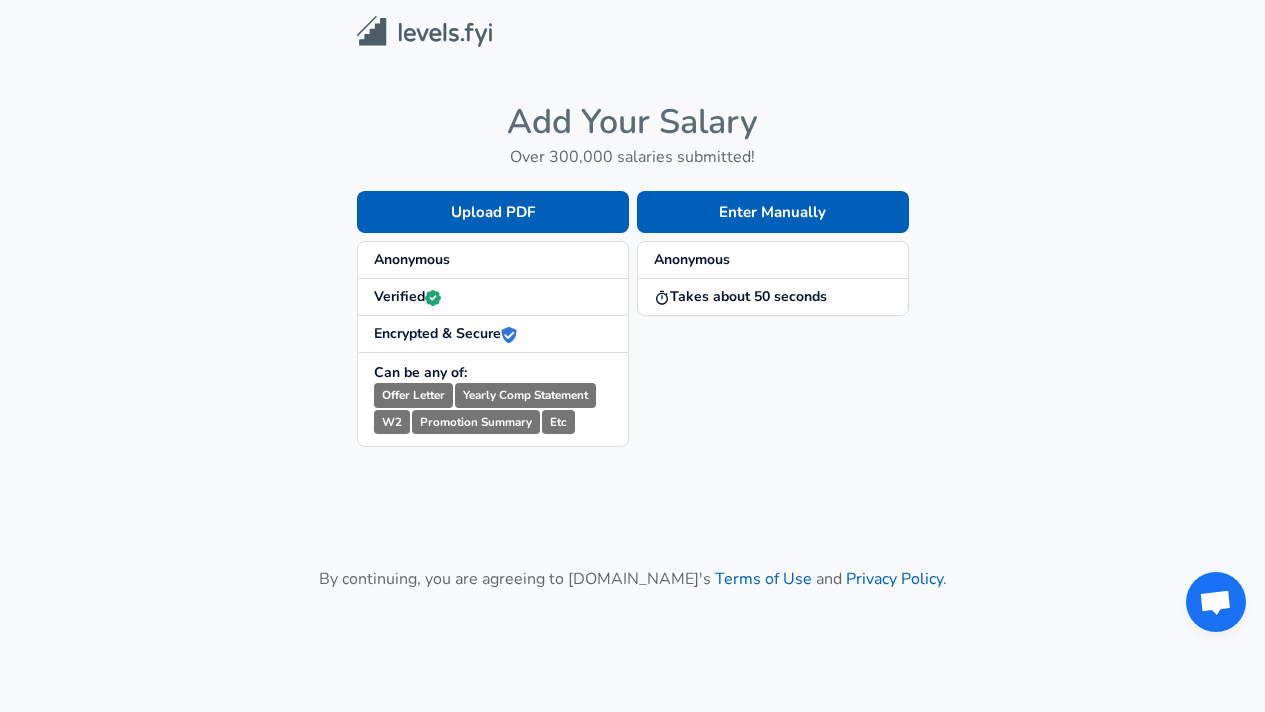 scroll, scrollTop: 0, scrollLeft: 0, axis: both 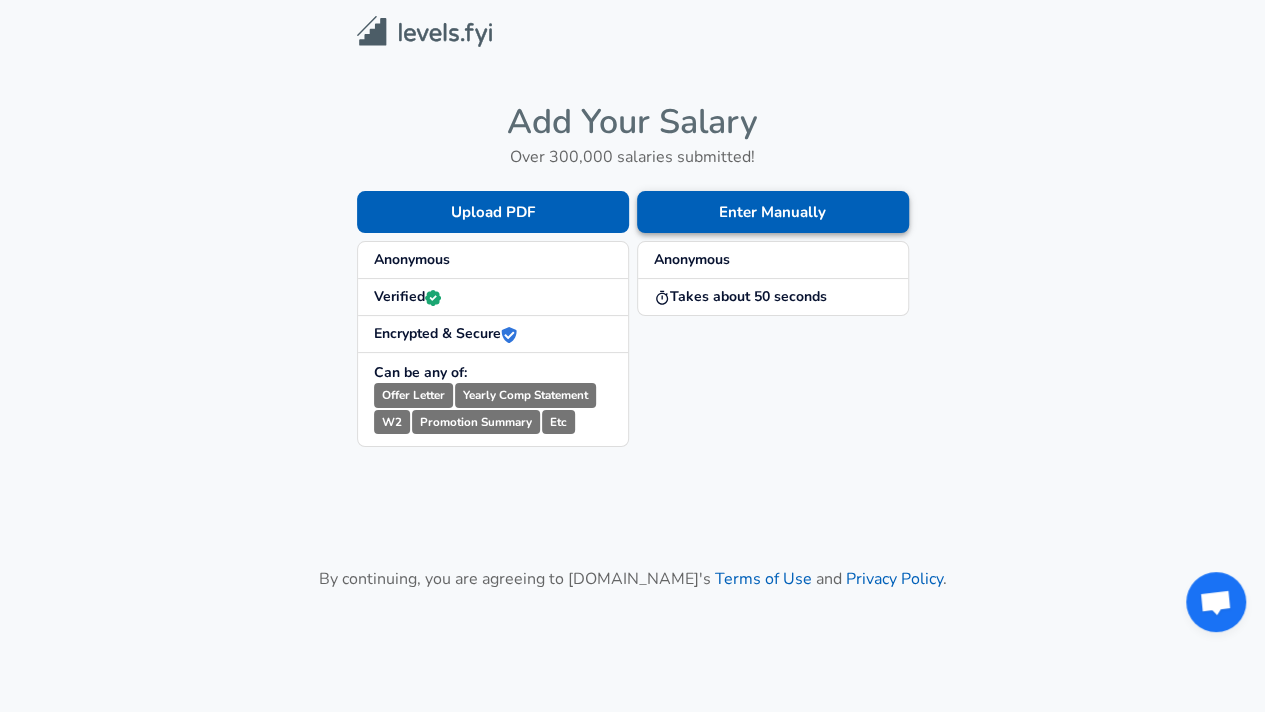 click on "Enter Manually" at bounding box center [773, 212] 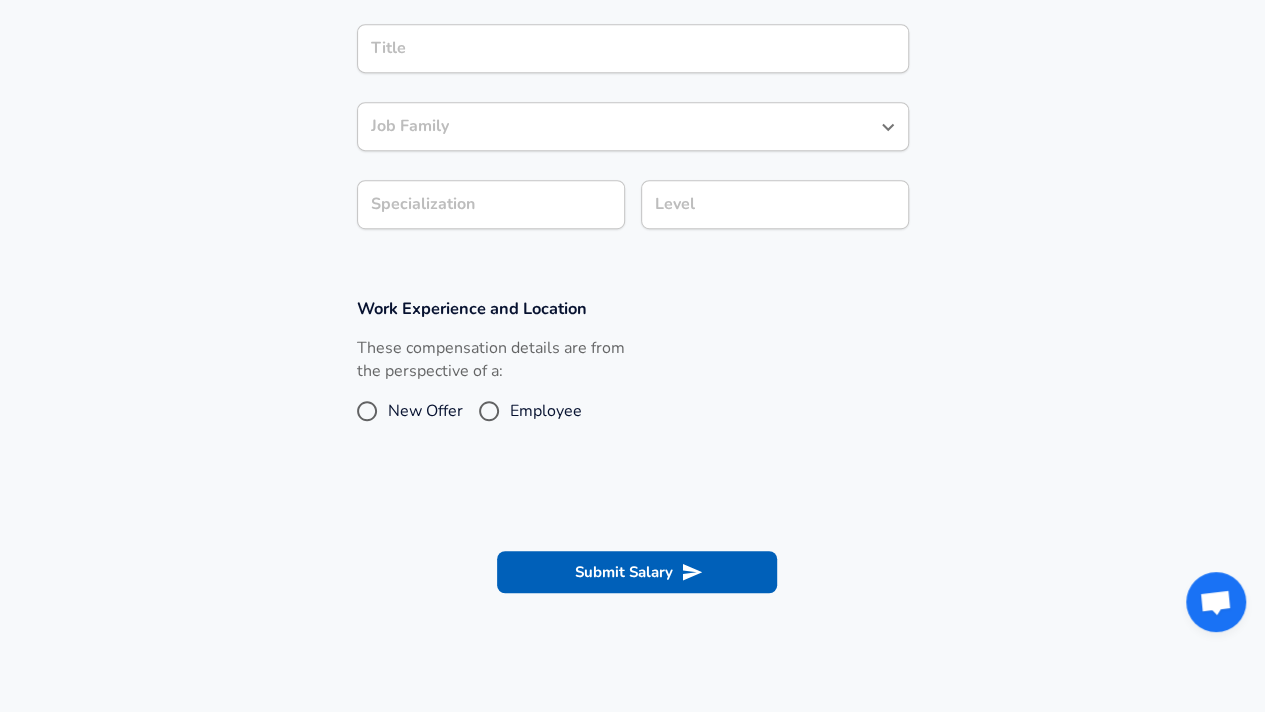 scroll, scrollTop: 500, scrollLeft: 0, axis: vertical 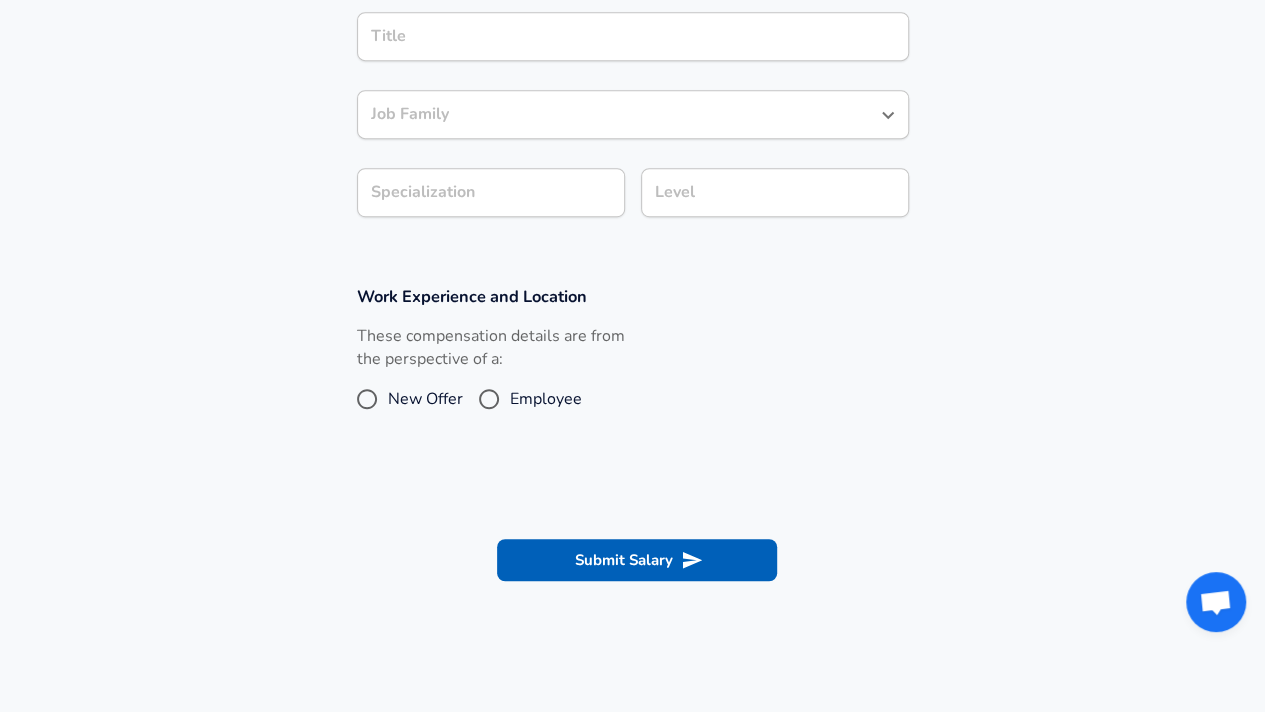 click on "Employee" at bounding box center [489, 399] 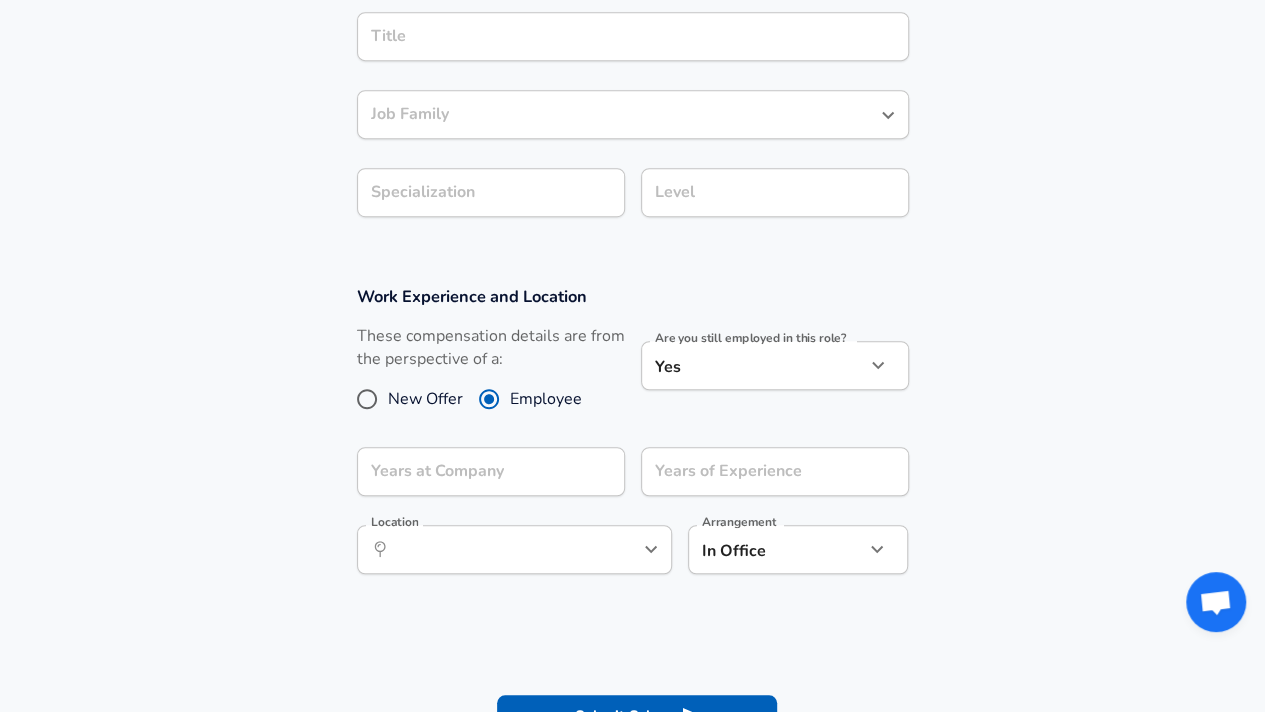 click on "New Offer" at bounding box center (425, 399) 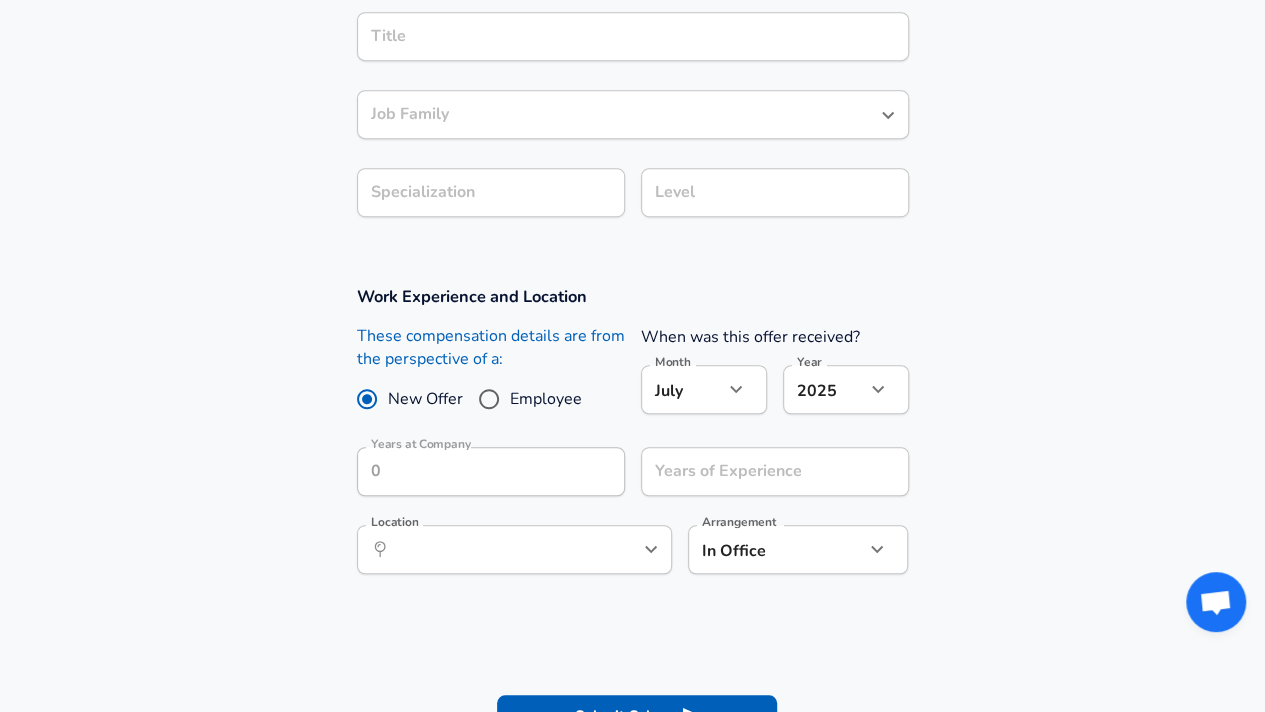 click on "Employee" at bounding box center [546, 399] 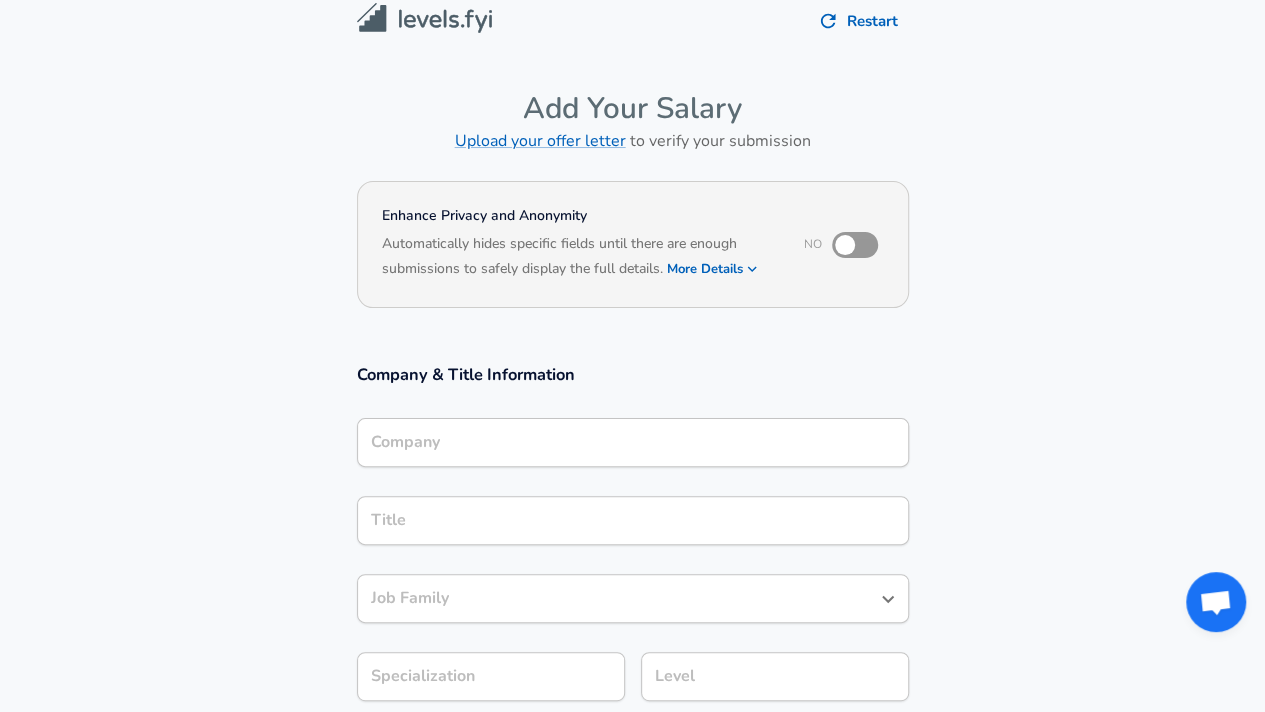 scroll, scrollTop: 0, scrollLeft: 0, axis: both 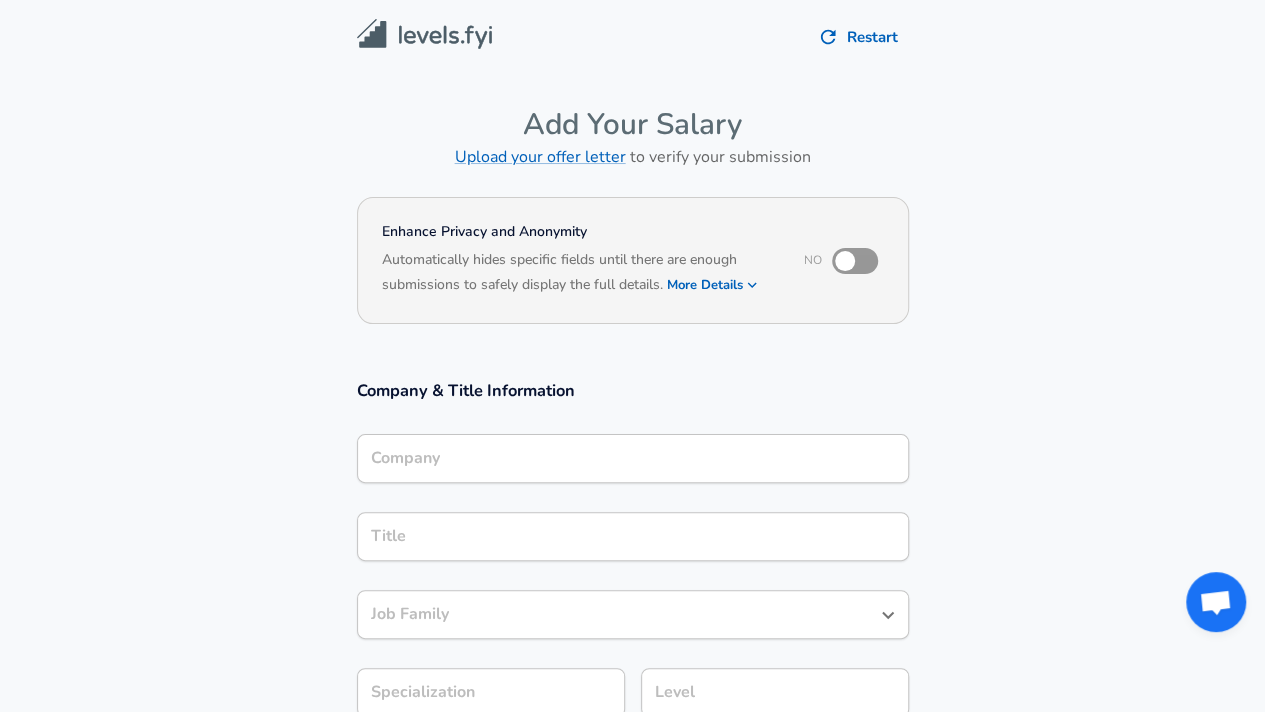 click at bounding box center [845, 261] 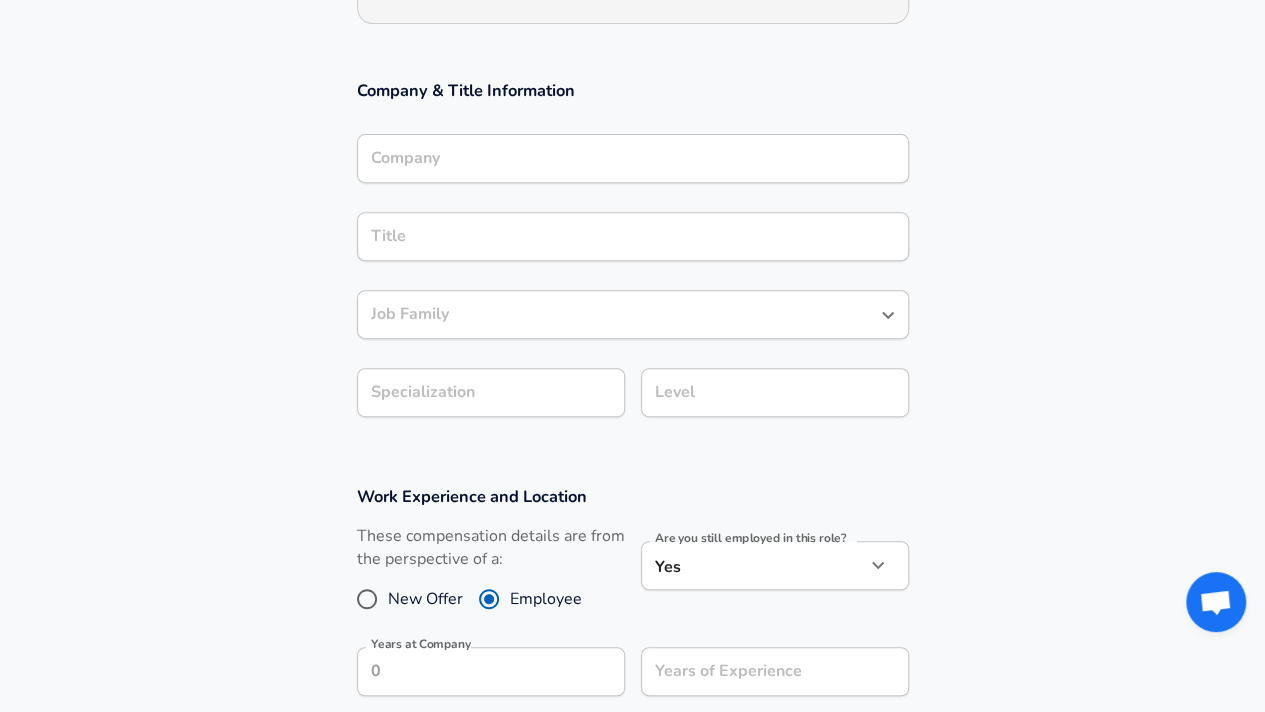 scroll, scrollTop: 600, scrollLeft: 0, axis: vertical 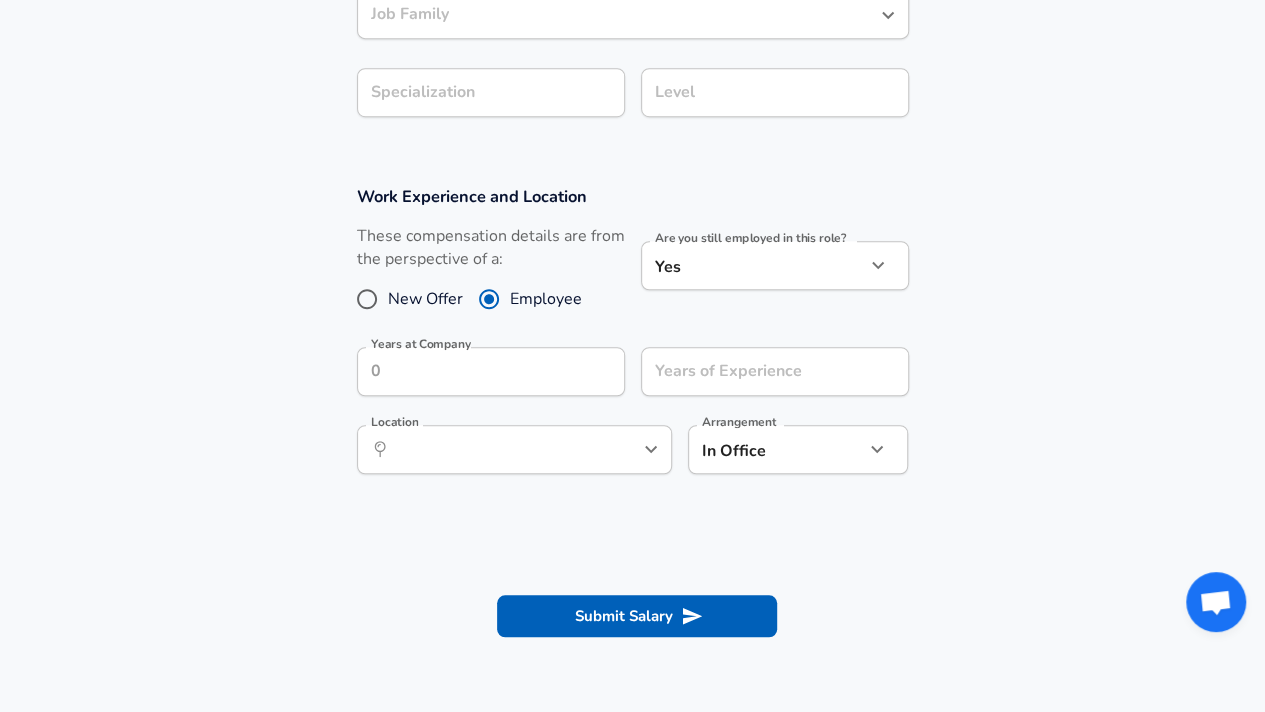 click on "Restart Add Your Salary Upload your offer letter   to verify your submission Enhance Privacy and Anonymity Yes Automatically hides specific fields until there are enough submissions to safely display the full details.   More Details Based on your submission and the data points that we have already collected, we will automatically hide and anonymize specific fields if there aren't enough data points to remain sufficiently anonymous. Company & Title Information Company Company Title Title Job Family Job Family Specialization Specialization Level Level Work Experience and Location These compensation details are from the perspective of a: New Offer Employee Are you still employed in this role? Yes yes Are you still employed in this role? Years at Company Years at Company Years of Experience Years of Experience Location ​ Location Arrangement In Office office Arrangement Submit Salary By continuing, you are agreeing to [DOMAIN_NAME][PERSON_NAME]'s   Terms of Use   and   Privacy Policy . Helping People Build Better Careers 2025" at bounding box center (632, -244) 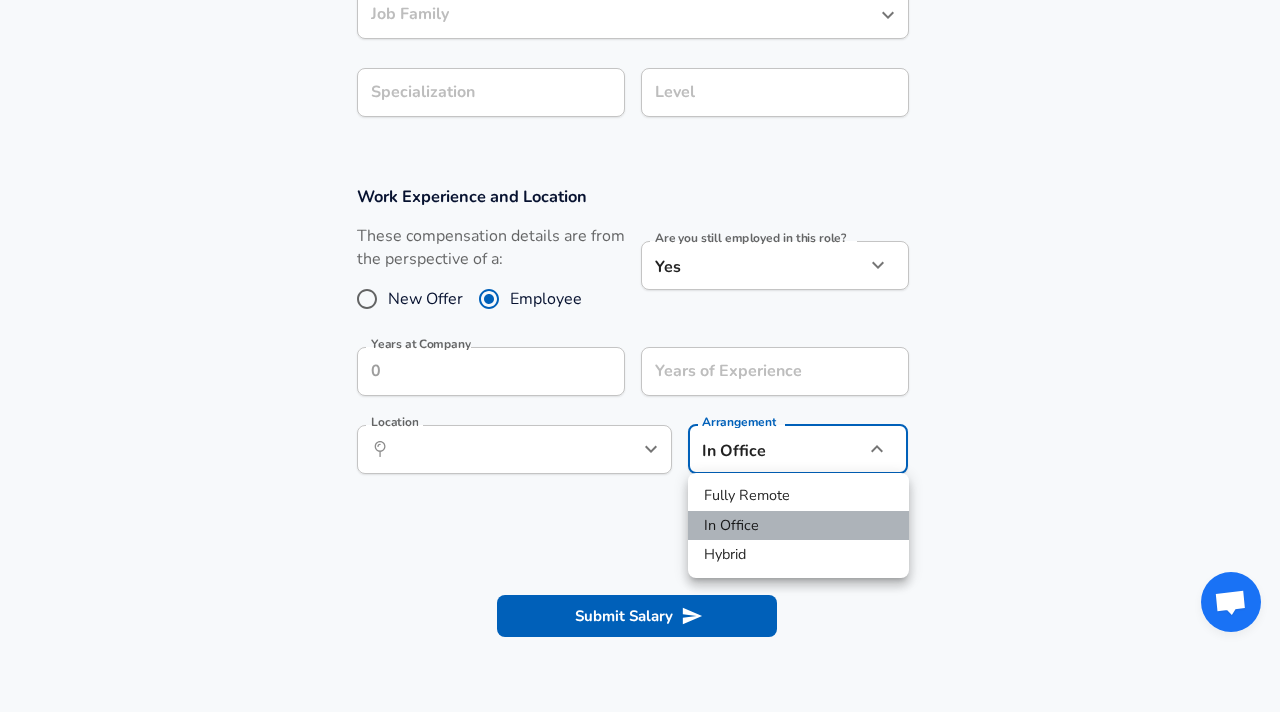 click on "In Office" at bounding box center (798, 526) 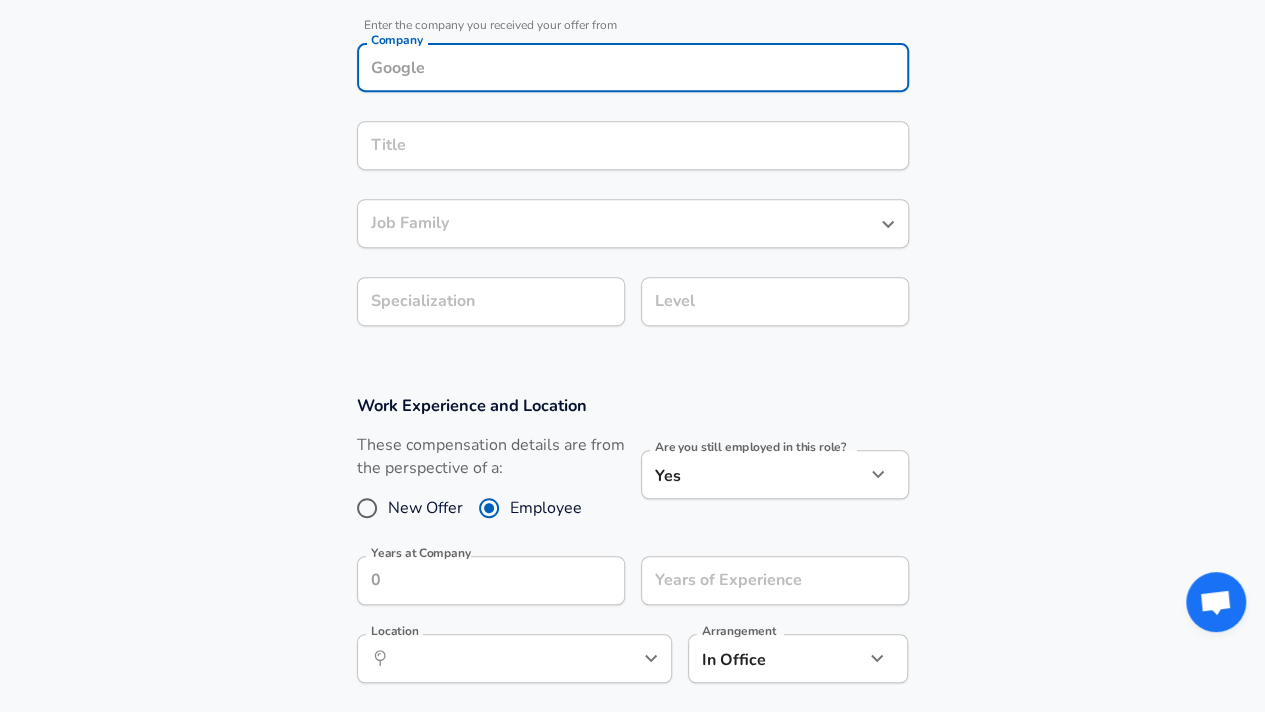 click on "Company" at bounding box center (633, 67) 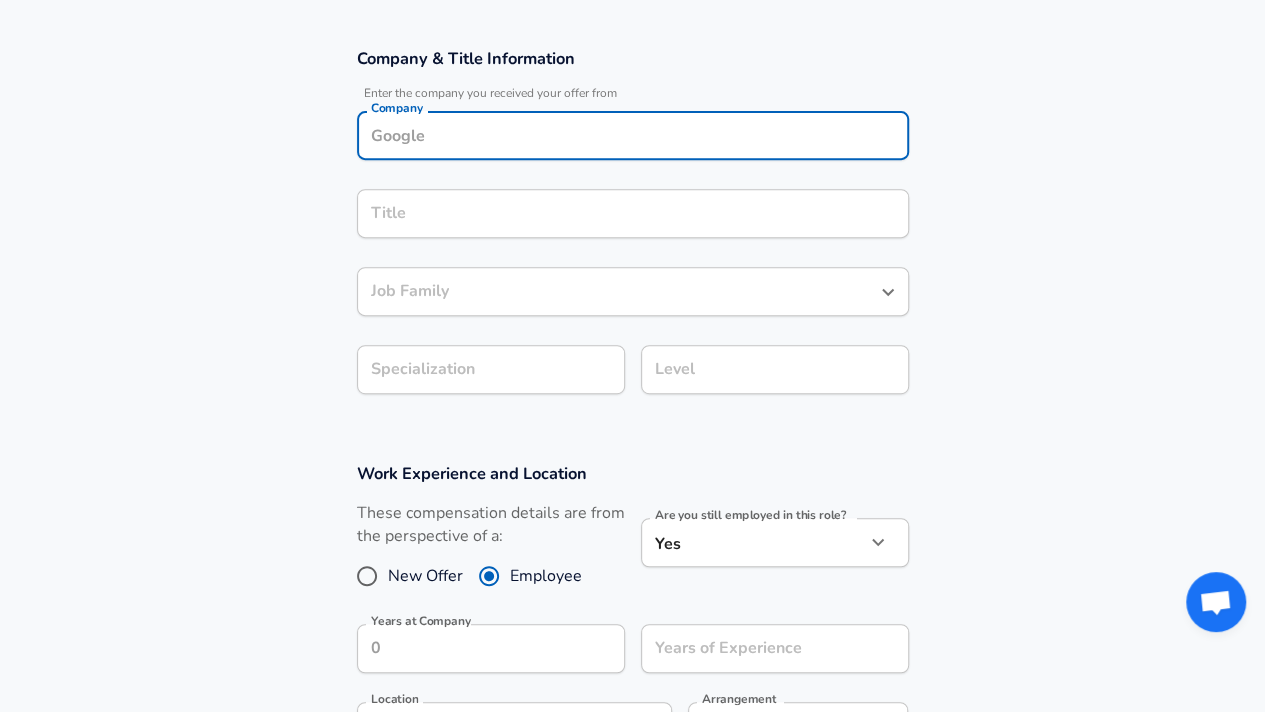 scroll, scrollTop: 228, scrollLeft: 0, axis: vertical 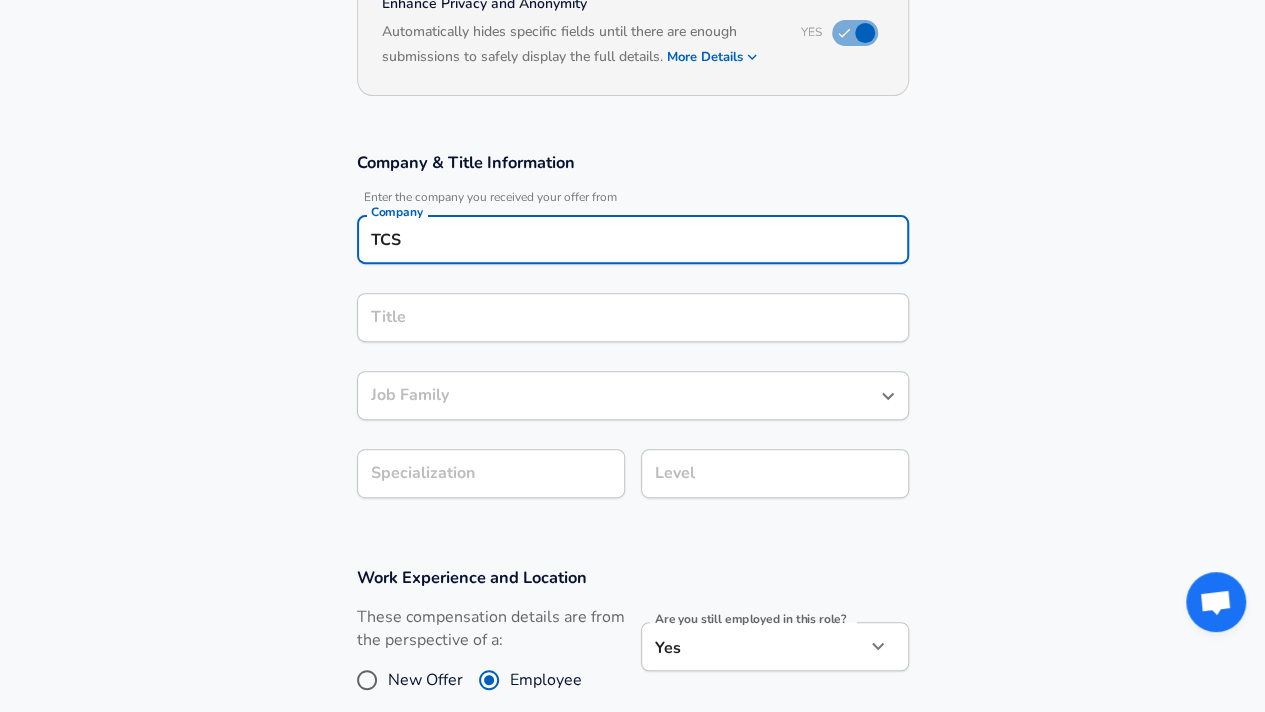 type on "TCS" 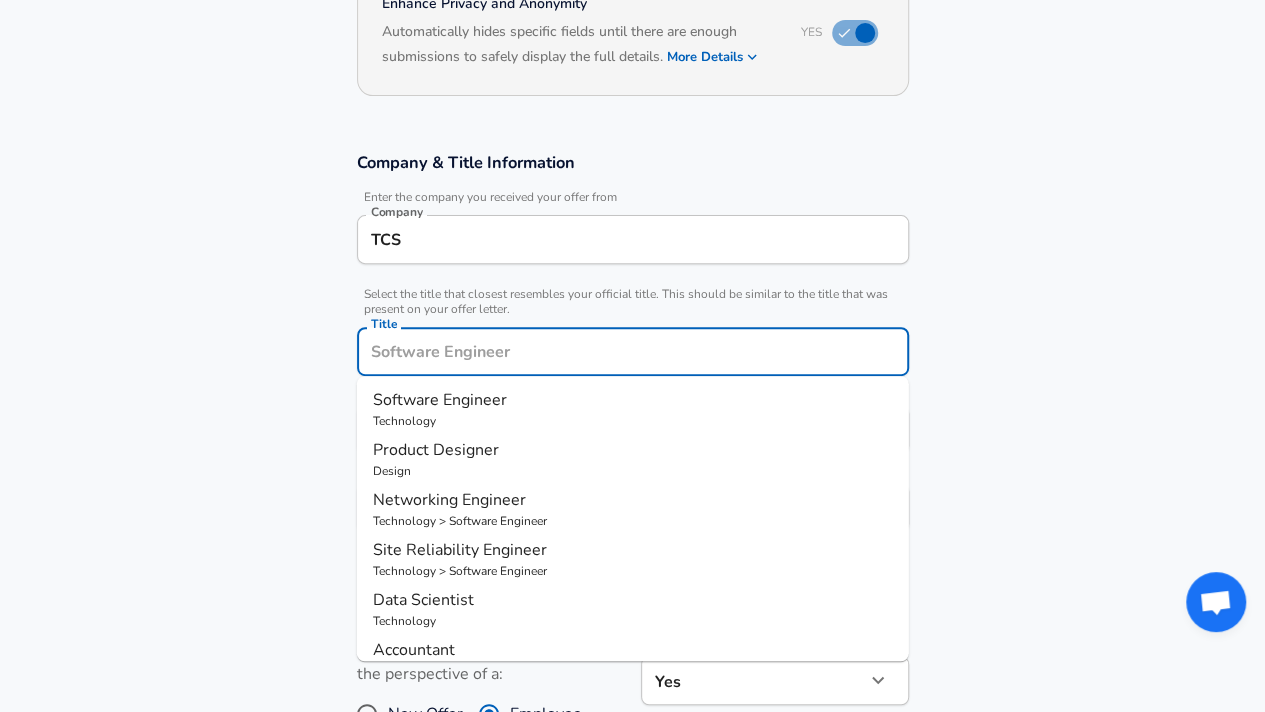 click on "Title" at bounding box center (633, 351) 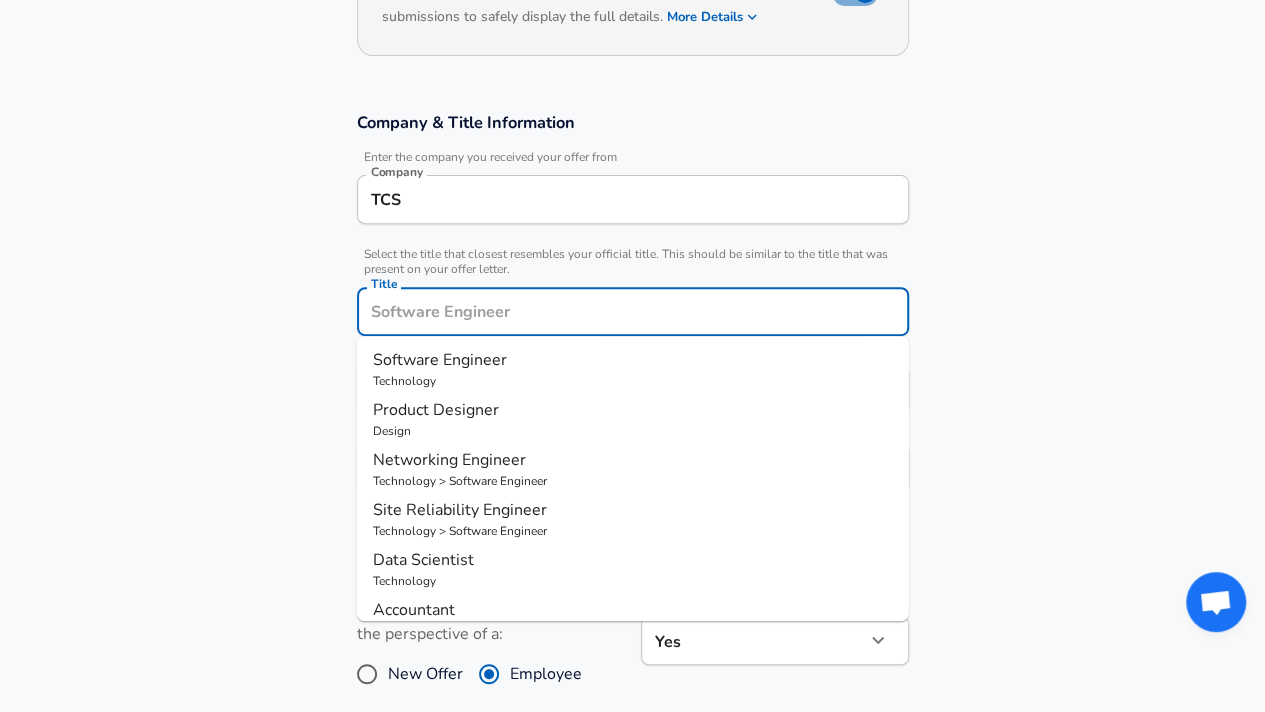 click on "Software Engineer" at bounding box center (440, 360) 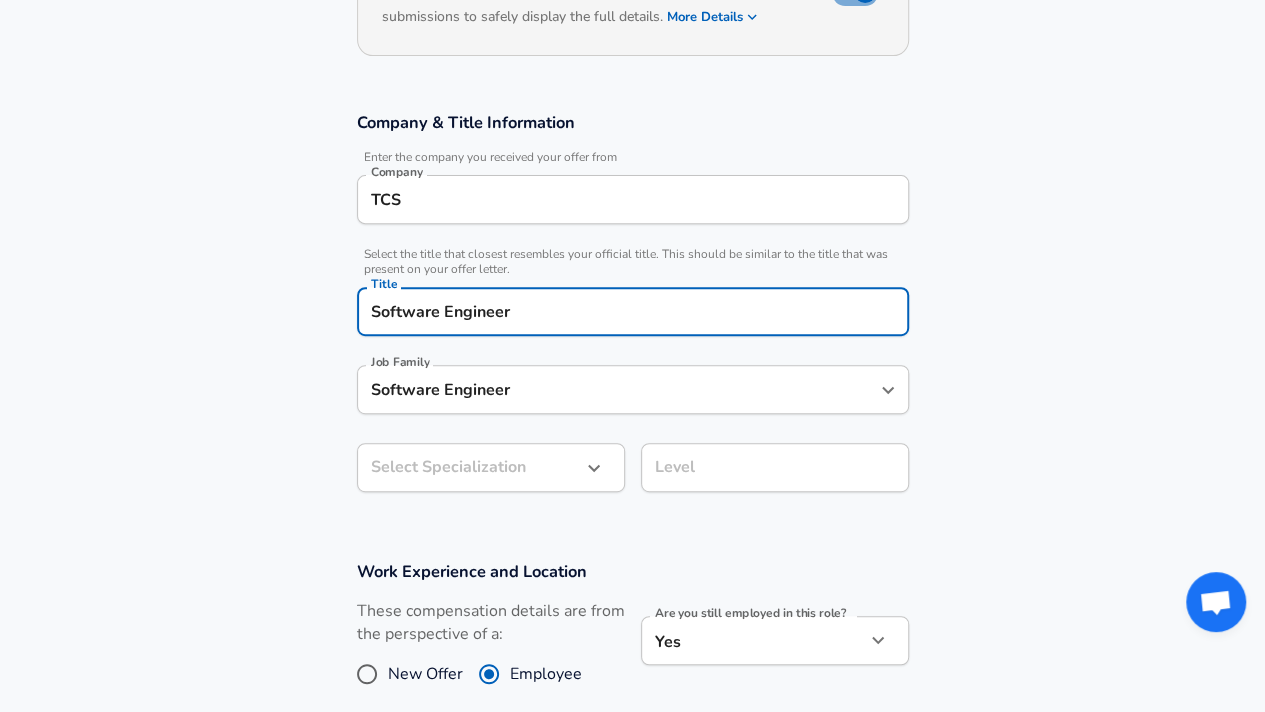 click on "Restart Add Your Salary Upload your offer letter   to verify your submission Enhance Privacy and Anonymity Yes Automatically hides specific fields until there are enough submissions to safely display the full details.   More Details Based on your submission and the data points that we have already collected, we will automatically hide and anonymize specific fields if there aren't enough data points to remain sufficiently anonymous. Company & Title Information   Enter the company you received your offer from Company TCS Company   Select the title that closest resembles your official title. This should be similar to the title that was present on your offer letter. Title Software Engineer Title Job Family Software Engineer Job Family Select Specialization ​ Select Specialization Level Level Work Experience and Location These compensation details are from the perspective of a: New Offer Employee Are you still employed in this role? Yes yes Are you still employed in this role? Years at TCS Years at TCS Location" at bounding box center (632, 88) 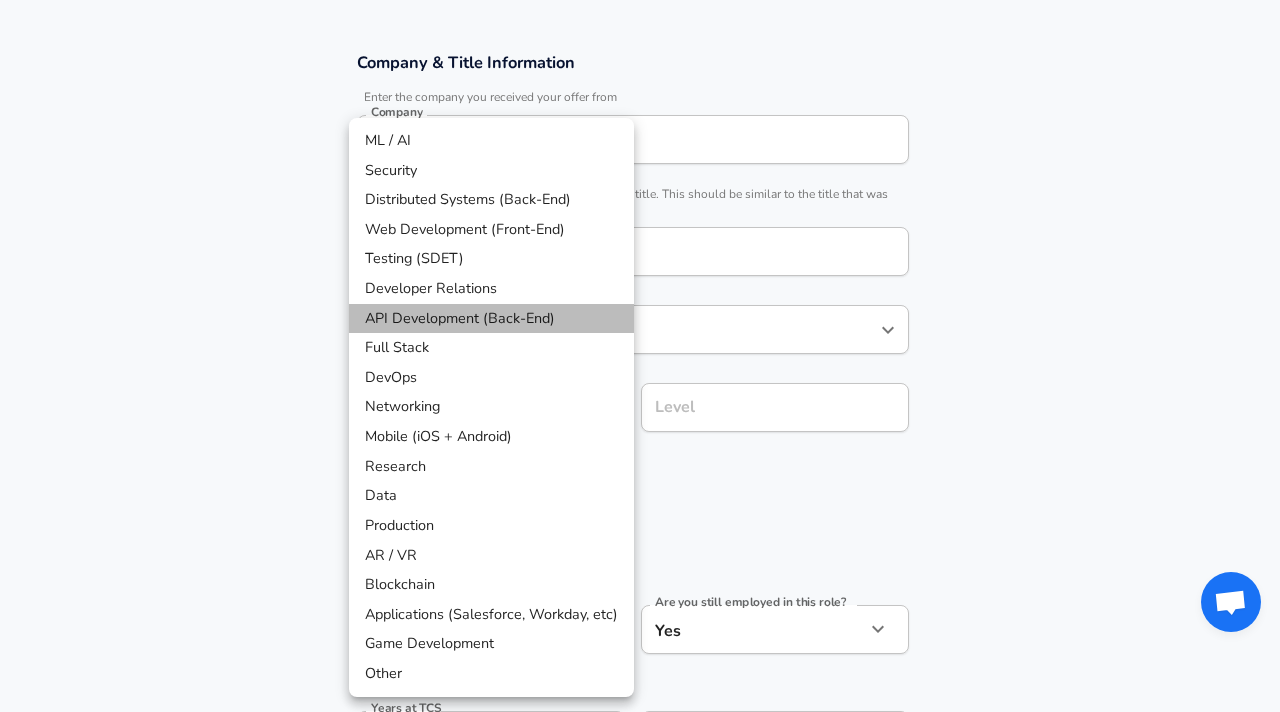 click on "API Development (Back-End)" at bounding box center (491, 319) 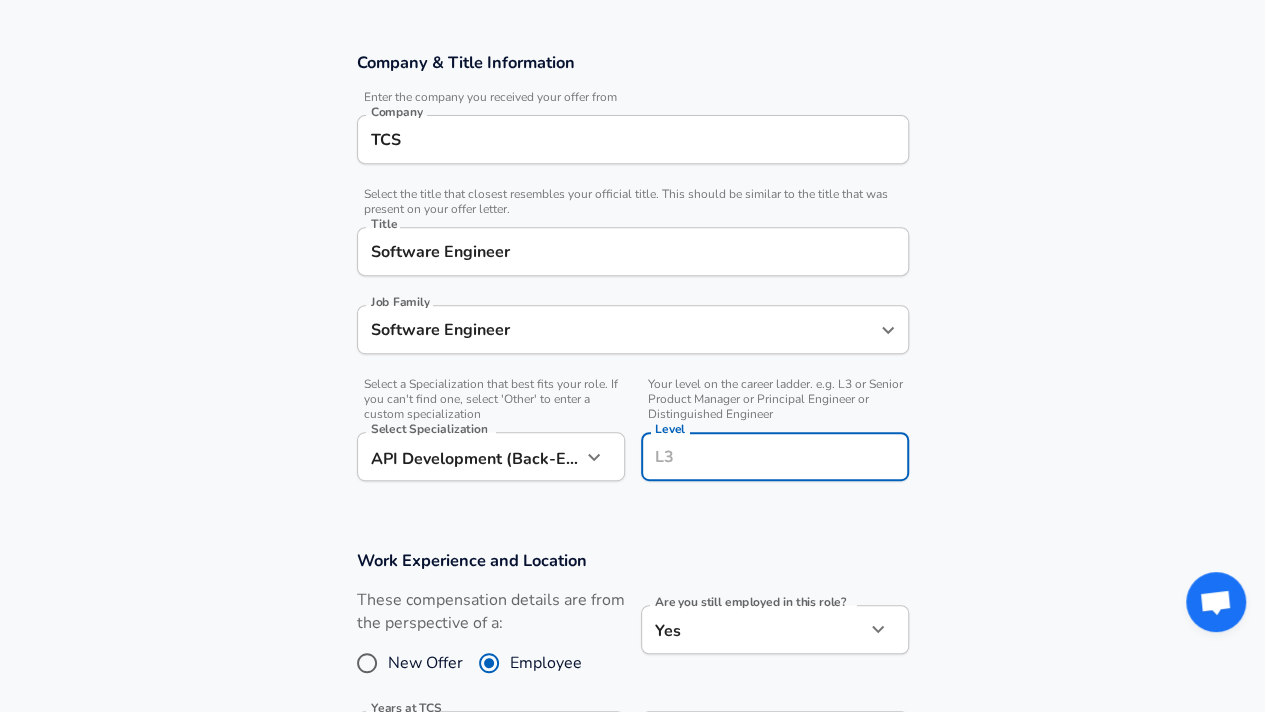scroll, scrollTop: 368, scrollLeft: 0, axis: vertical 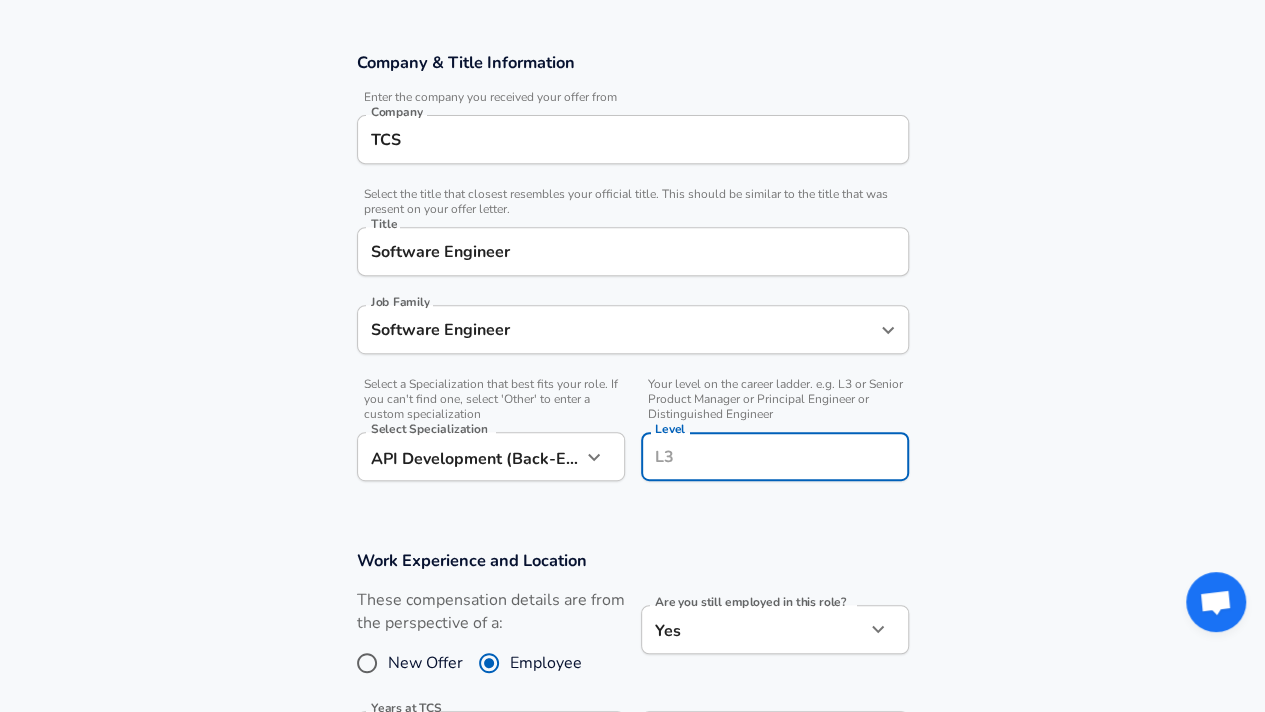 click on "Level" at bounding box center [775, 456] 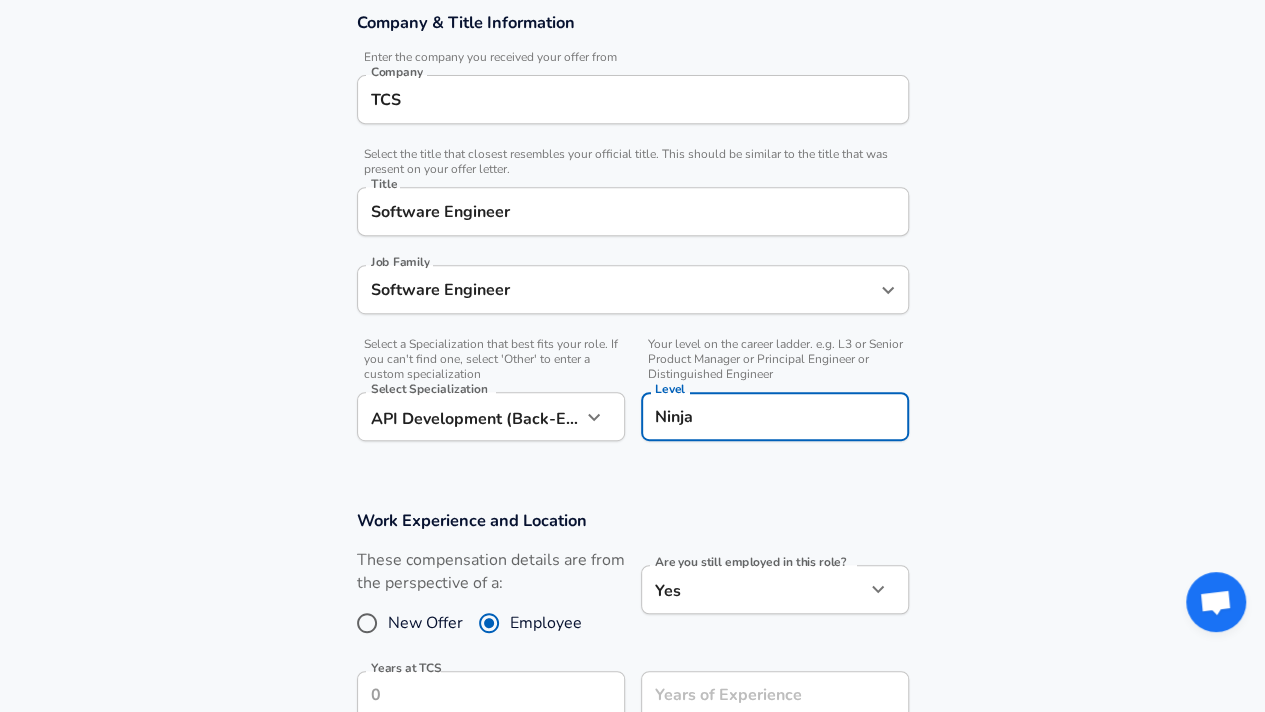 type on "Ninja" 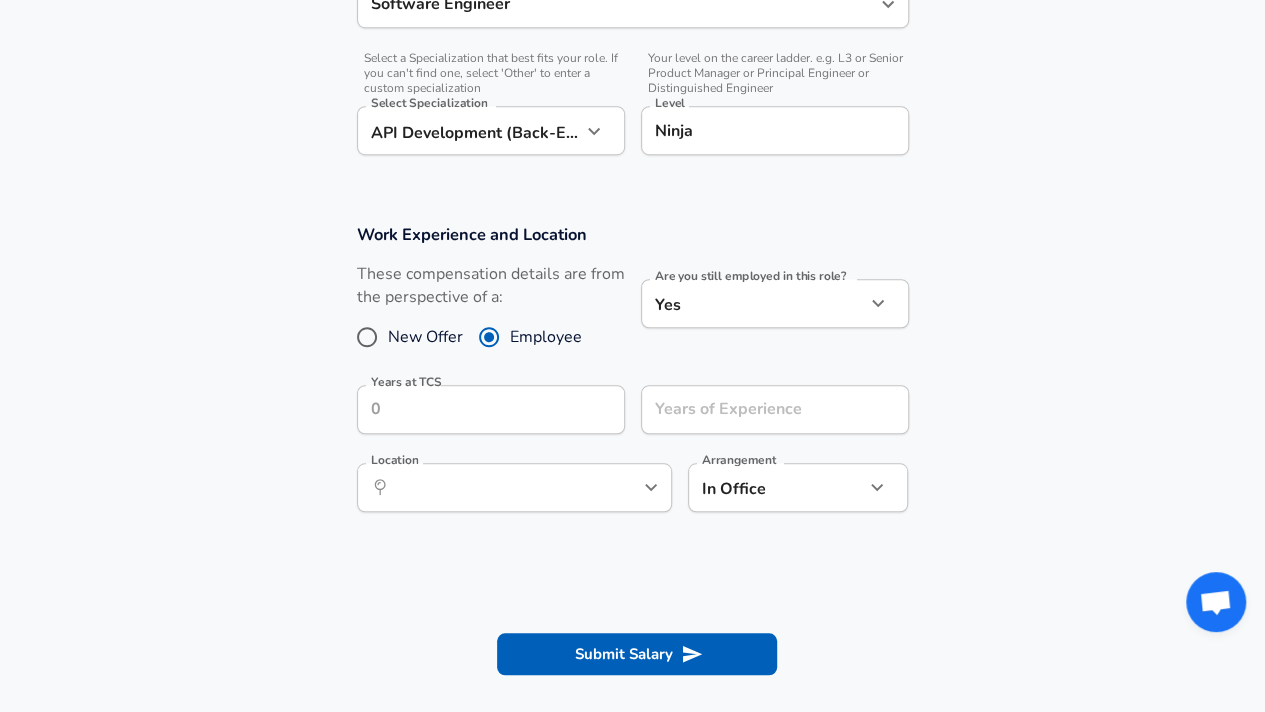 scroll, scrollTop: 668, scrollLeft: 0, axis: vertical 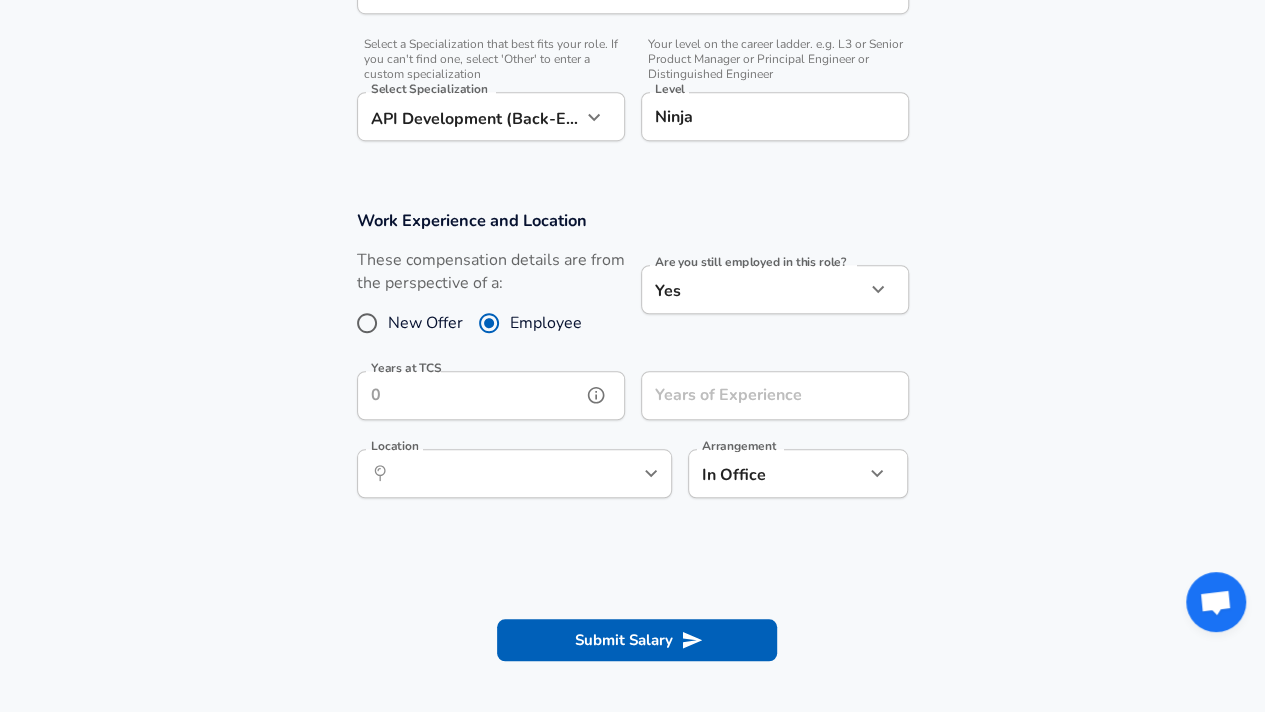 click on "Years at TCS" at bounding box center [469, 395] 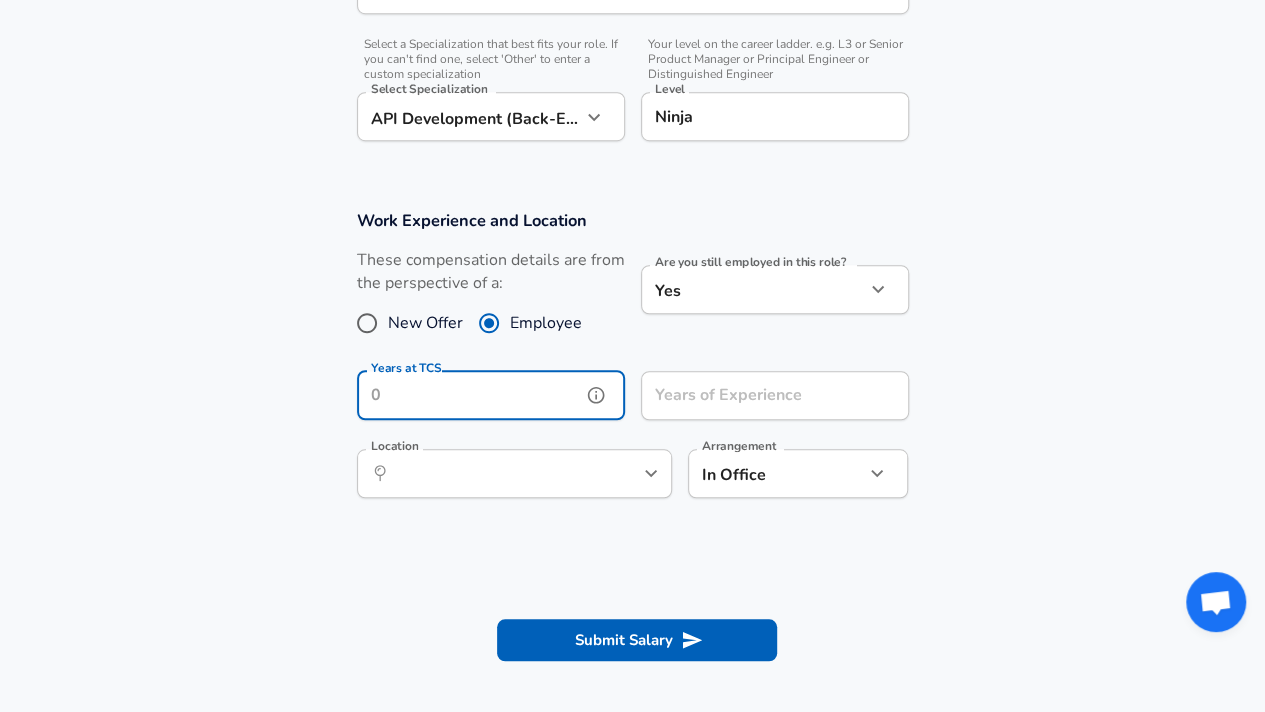 click on "Years at TCS" at bounding box center (469, 395) 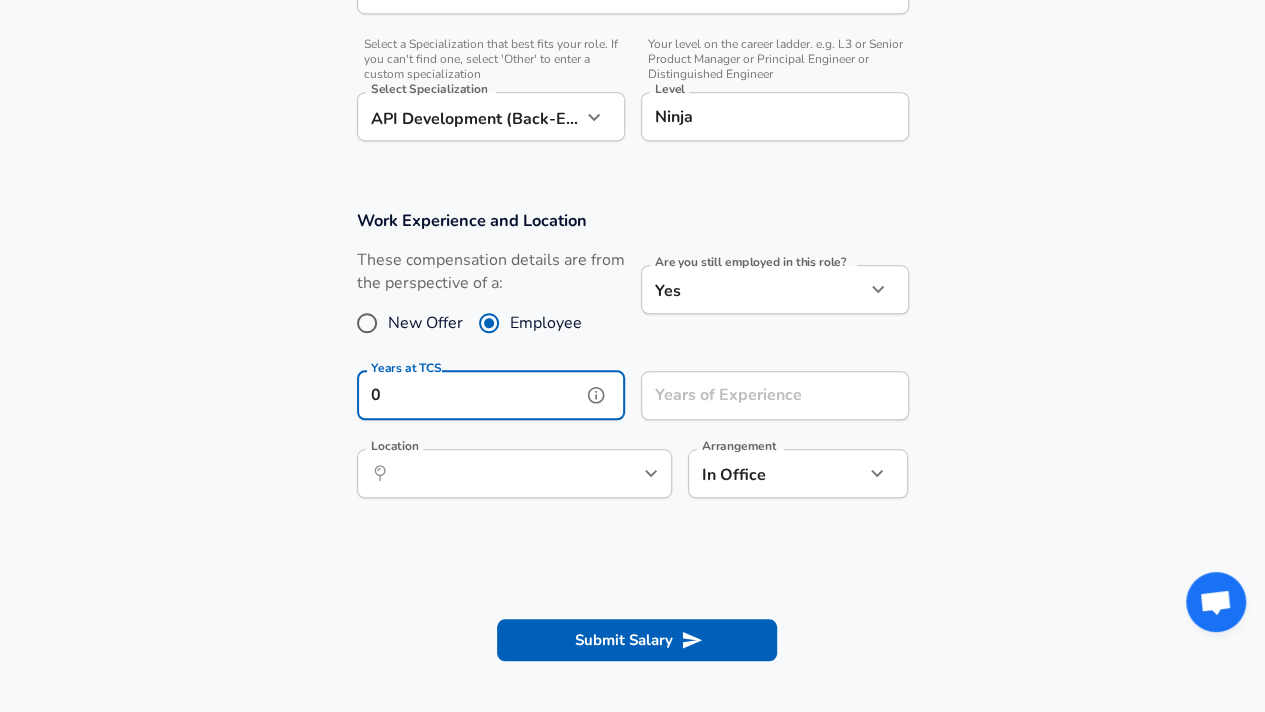 type on "0" 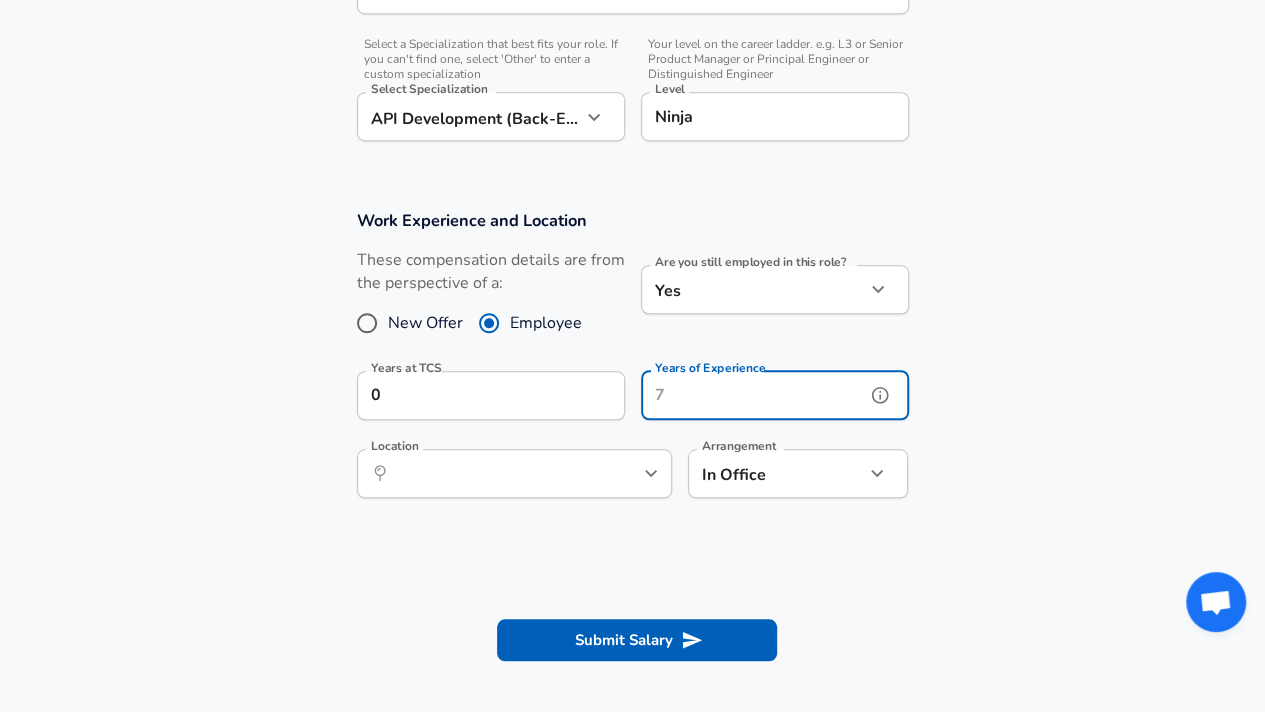 click on "Years of Experience" at bounding box center (753, 395) 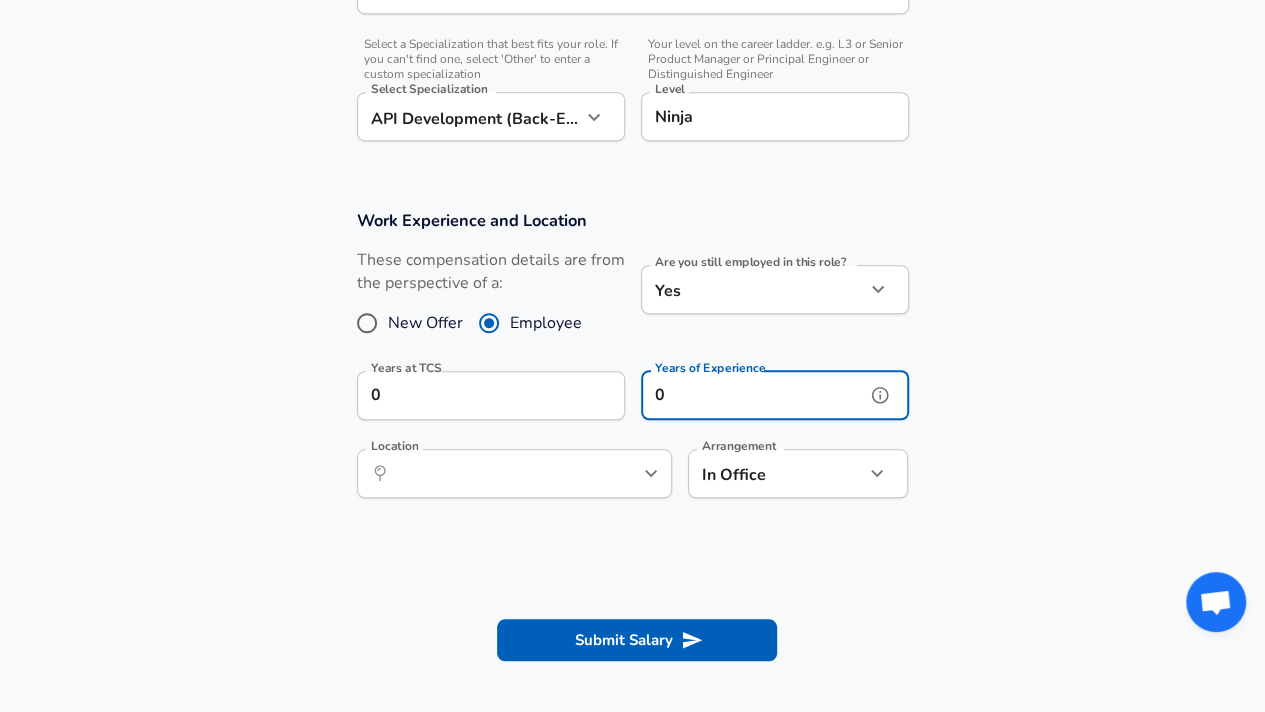 type on "0" 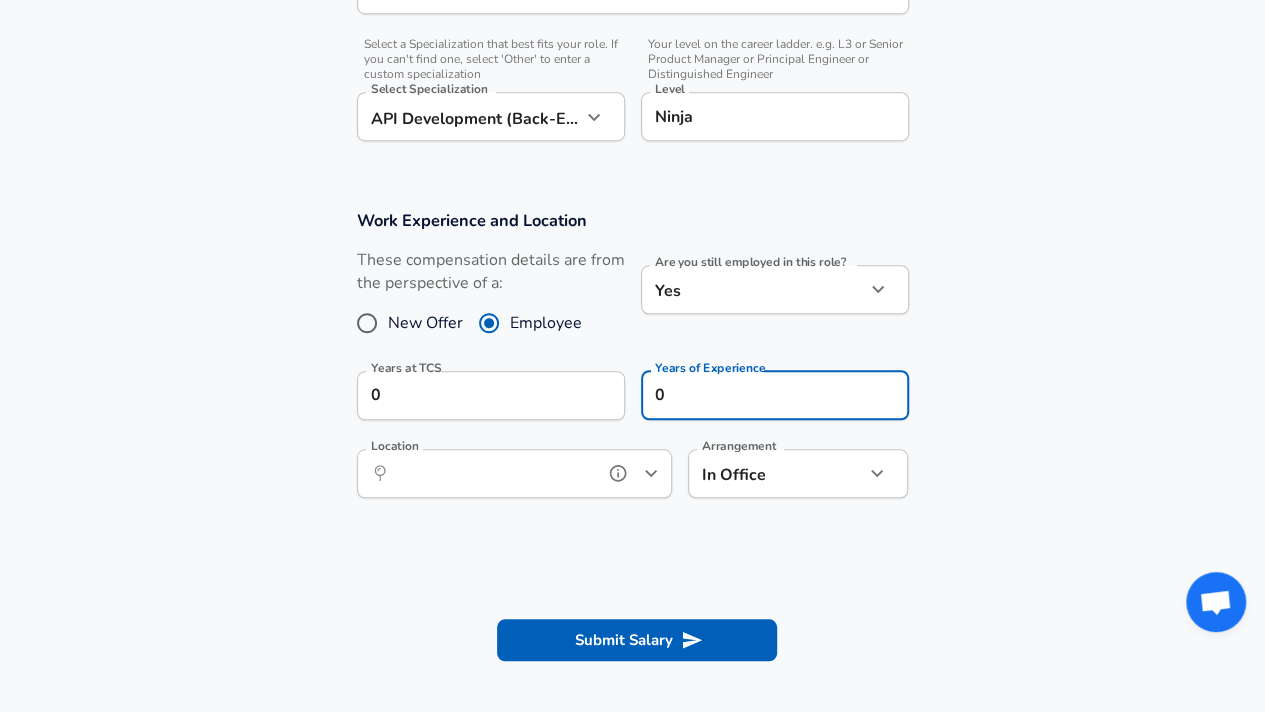 click on "Location" at bounding box center (492, 473) 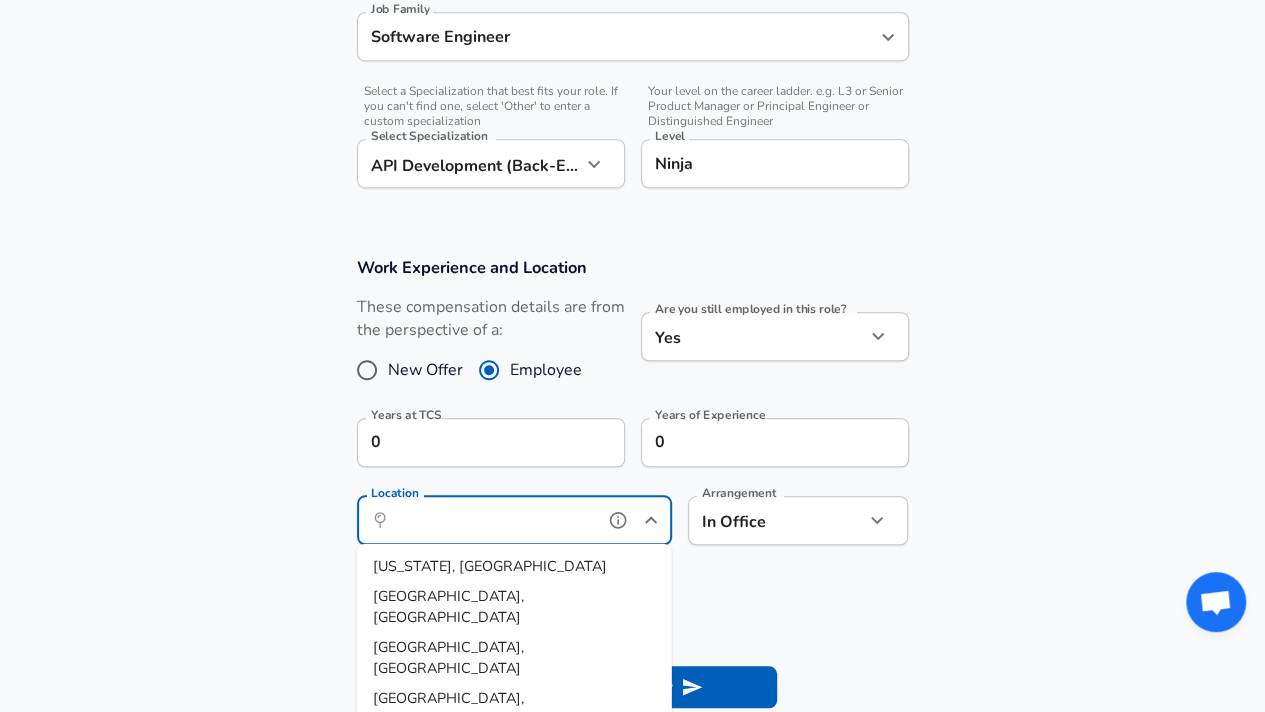 scroll, scrollTop: 668, scrollLeft: 0, axis: vertical 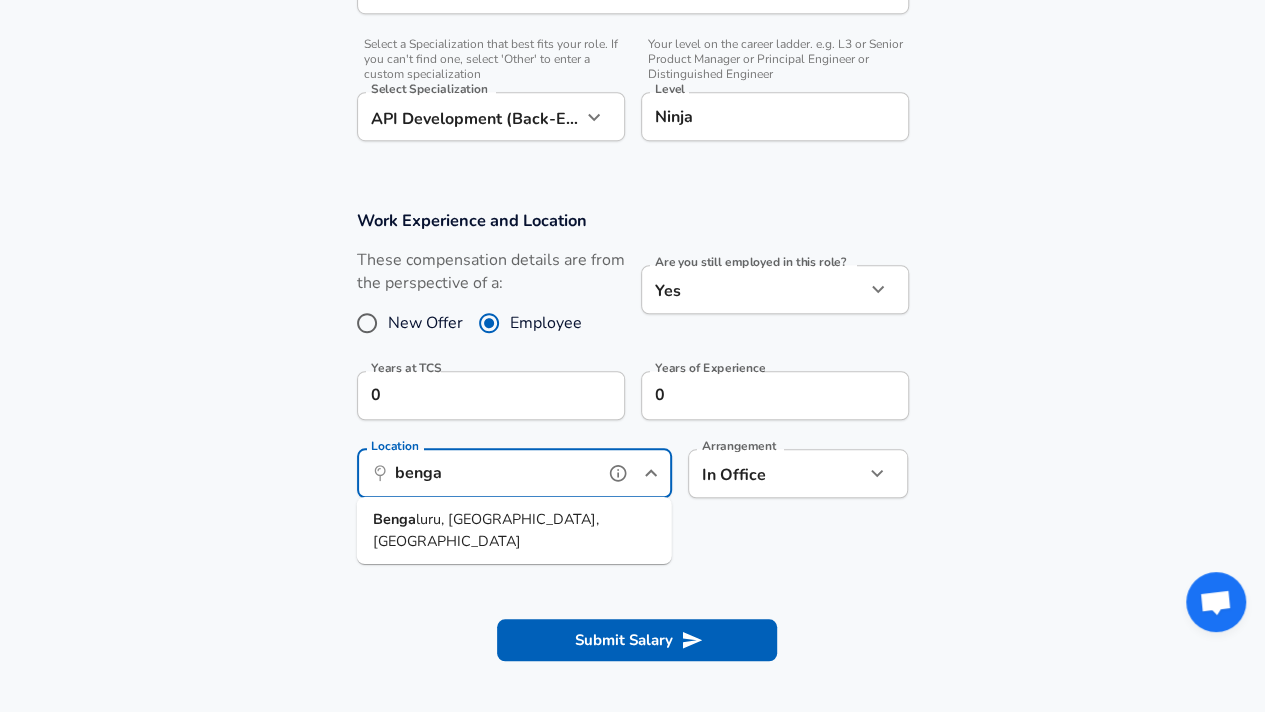 click on "luru, [GEOGRAPHIC_DATA], [GEOGRAPHIC_DATA]" at bounding box center (486, 530) 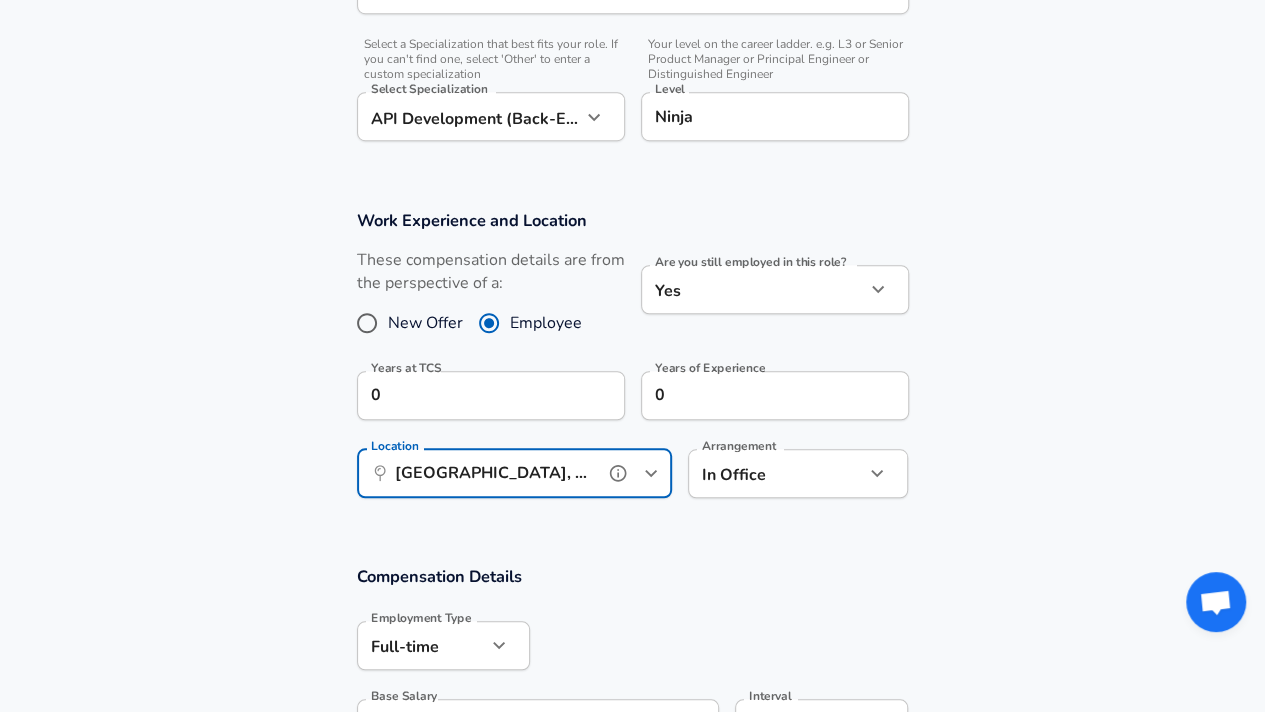 scroll, scrollTop: 868, scrollLeft: 0, axis: vertical 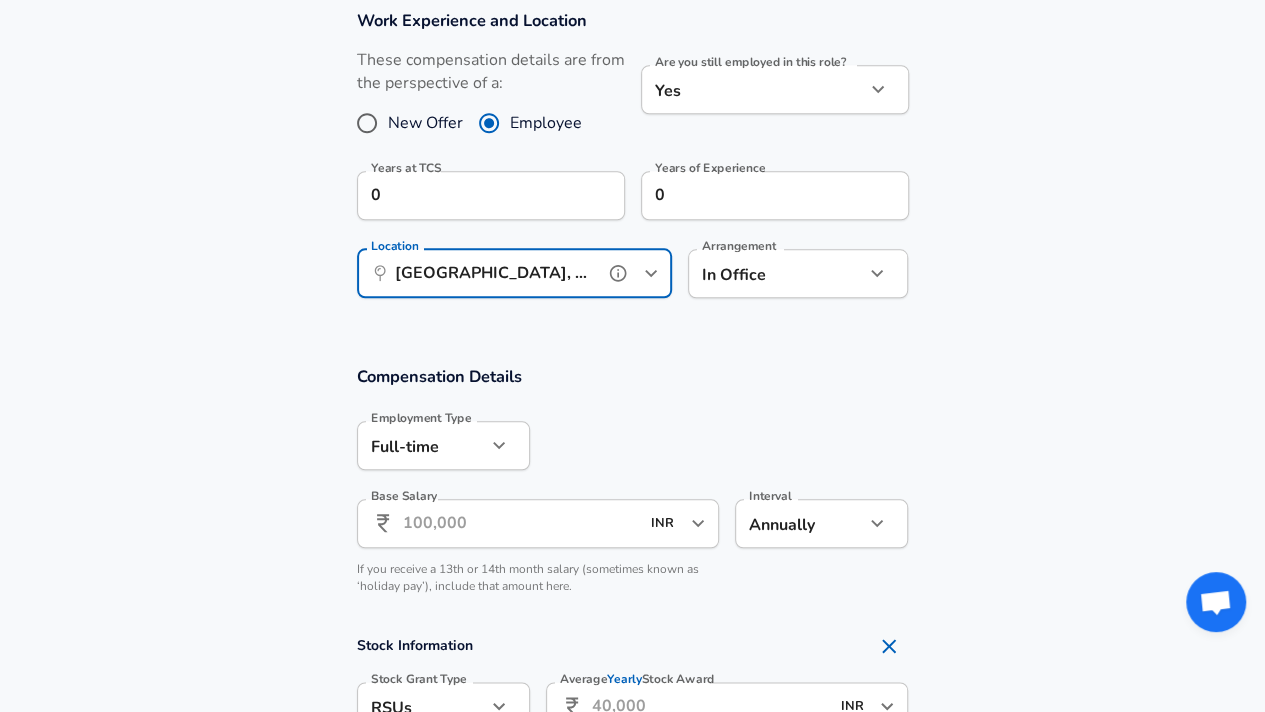 type on "[GEOGRAPHIC_DATA], [GEOGRAPHIC_DATA], [GEOGRAPHIC_DATA]" 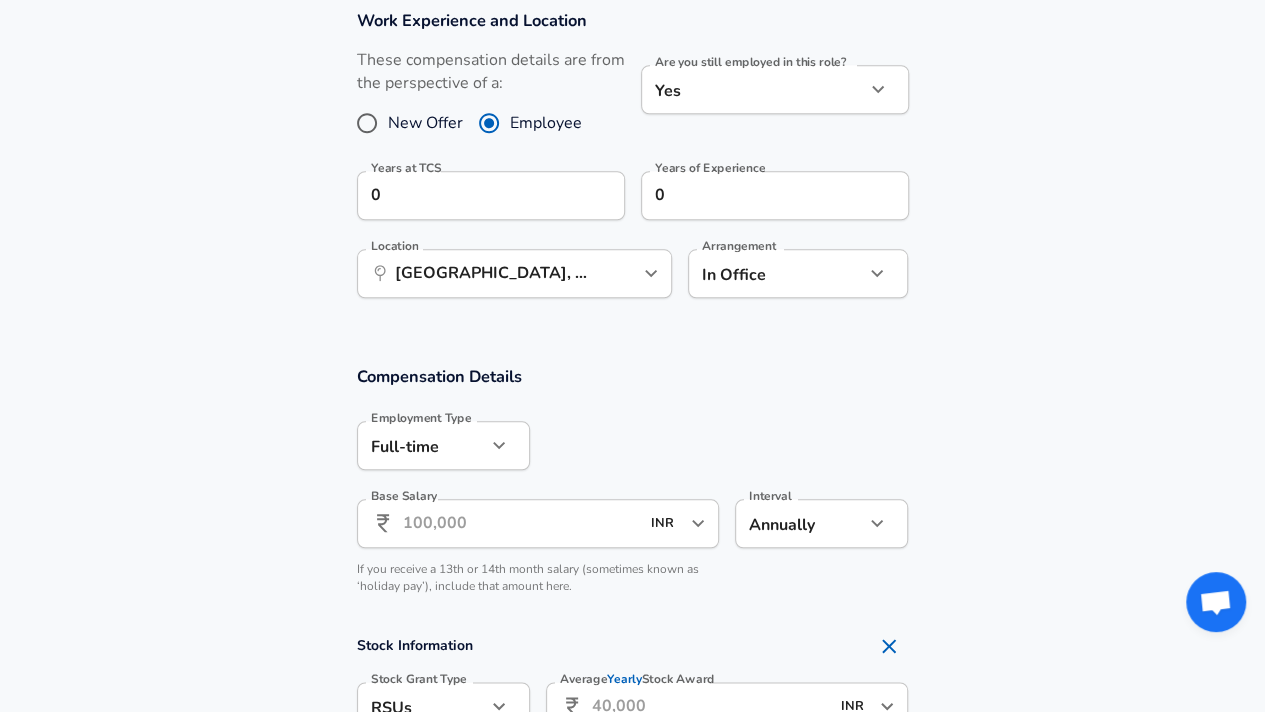 click on "Base Salary" at bounding box center (521, 523) 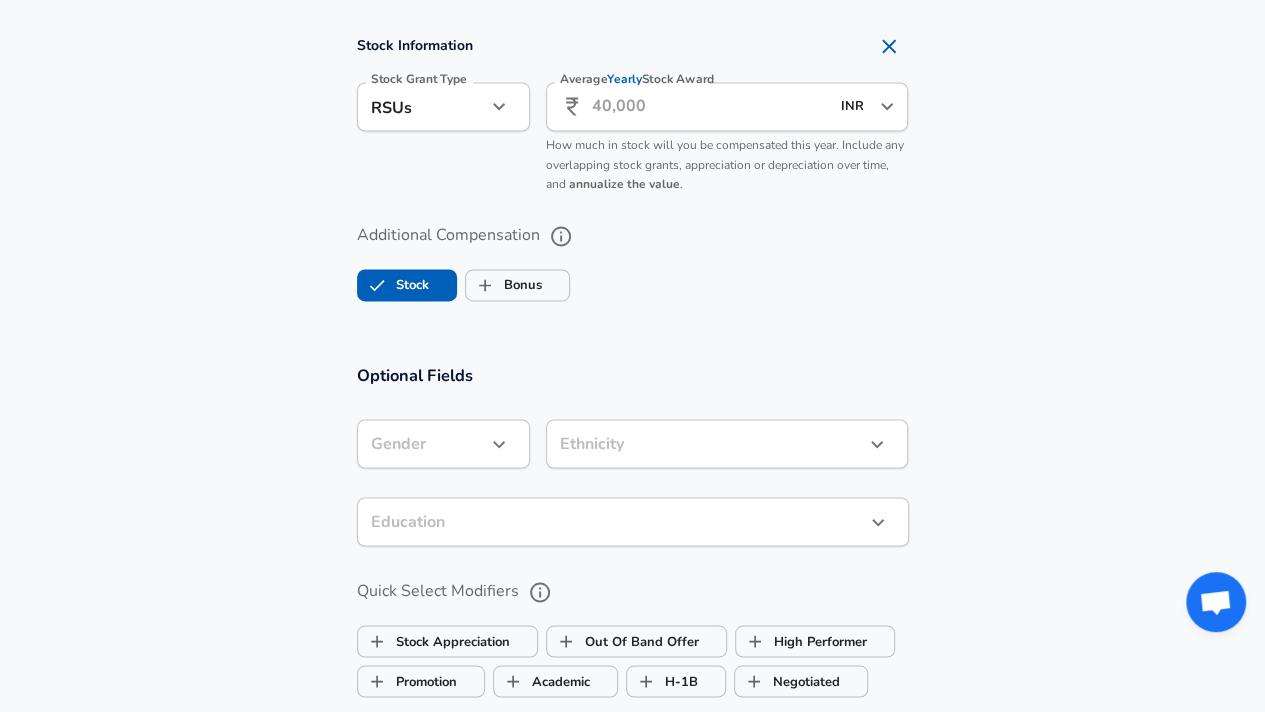 scroll, scrollTop: 1368, scrollLeft: 0, axis: vertical 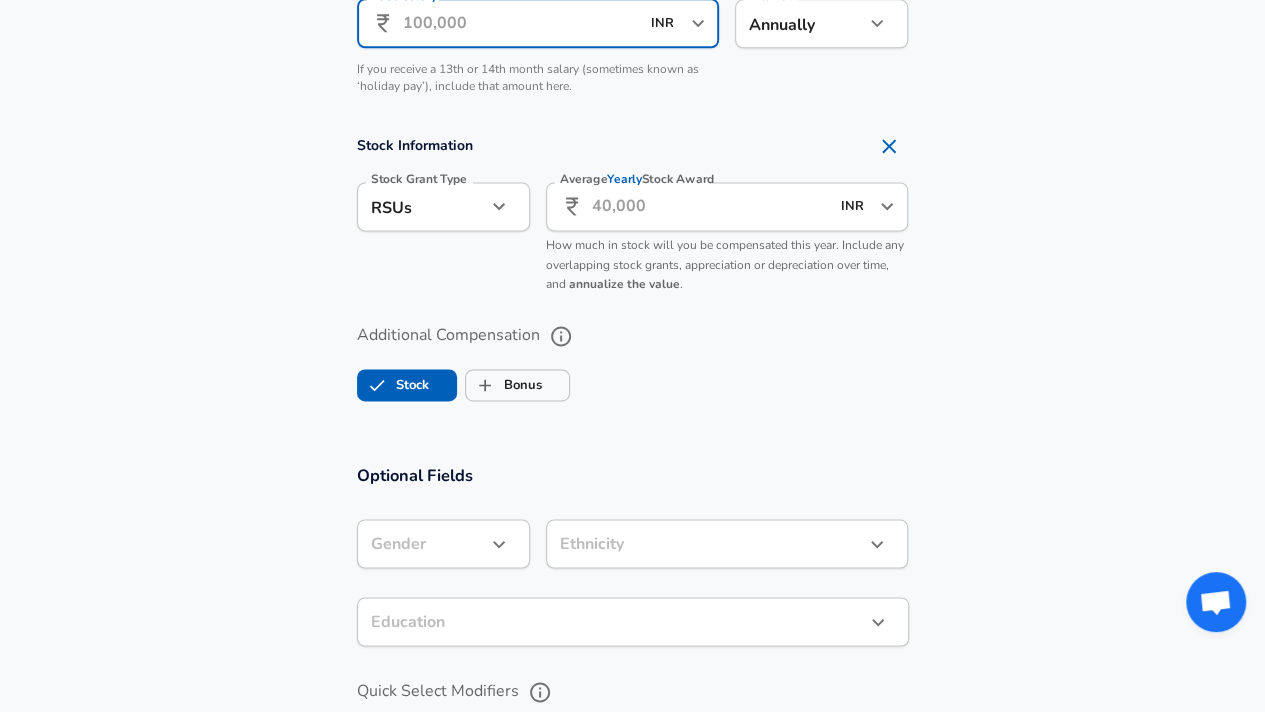 click on "Average  Yearly  Stock Award" at bounding box center [710, 206] 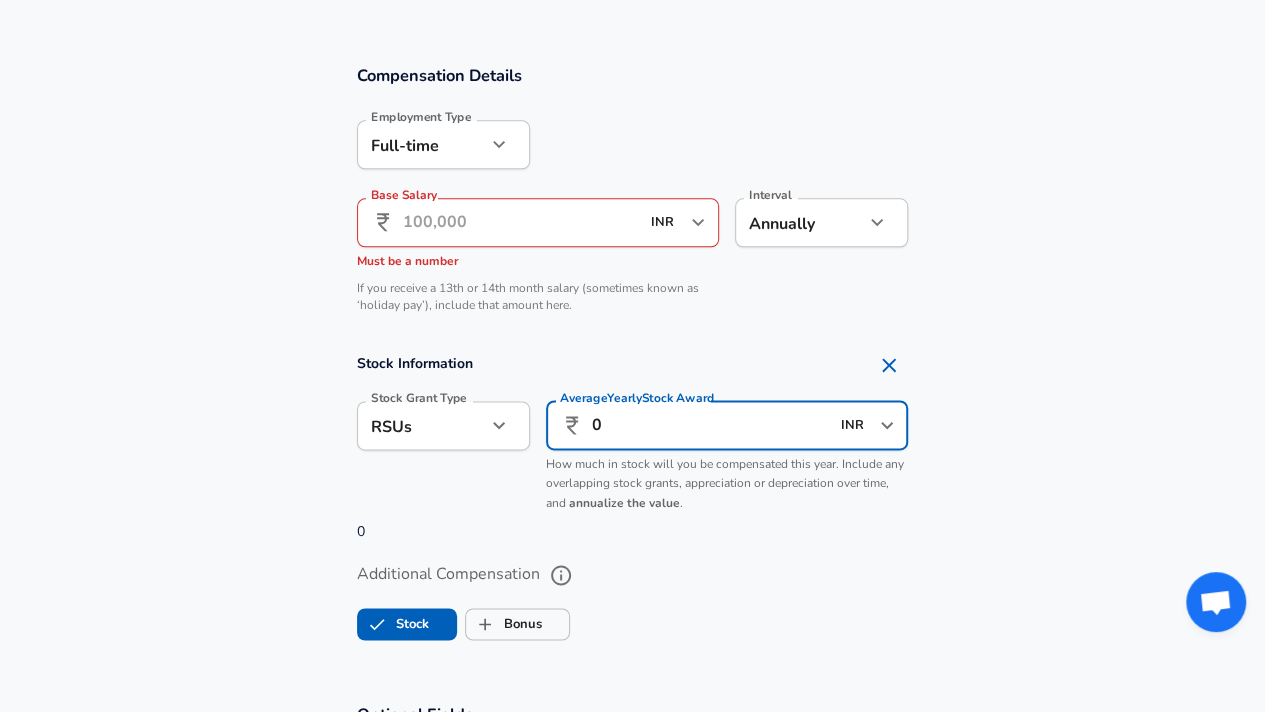 scroll, scrollTop: 1168, scrollLeft: 0, axis: vertical 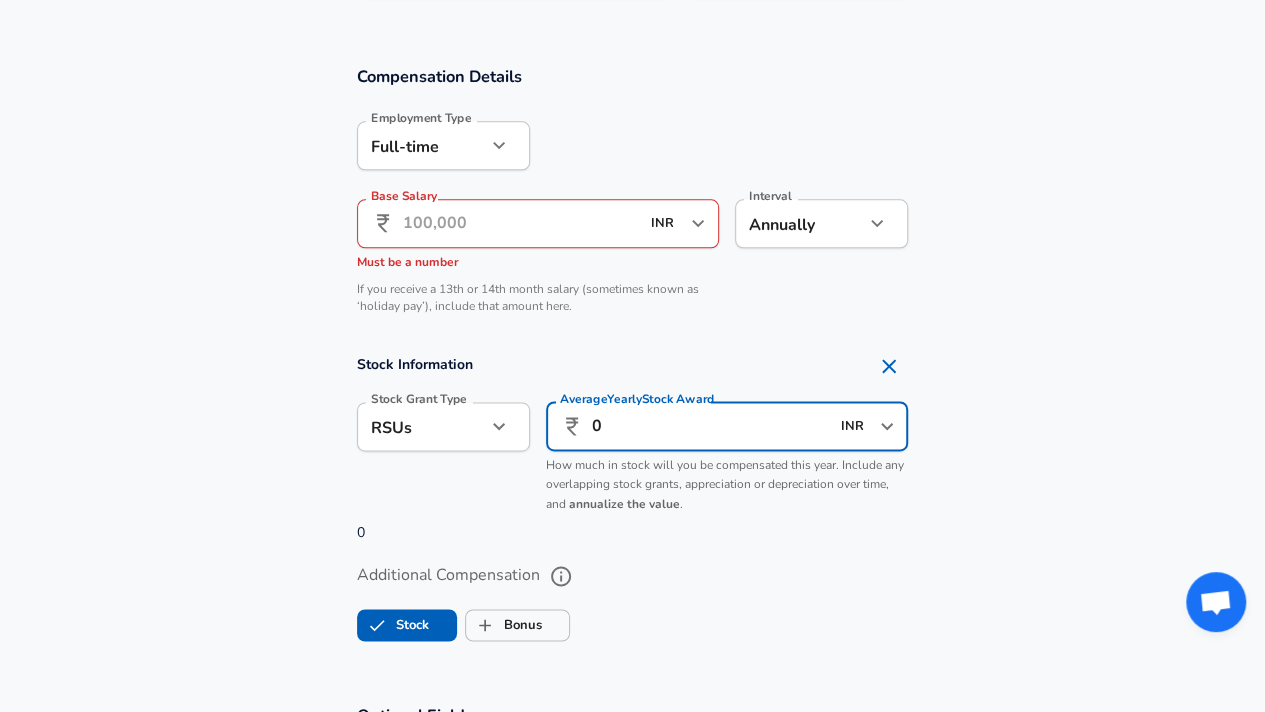 type on "0" 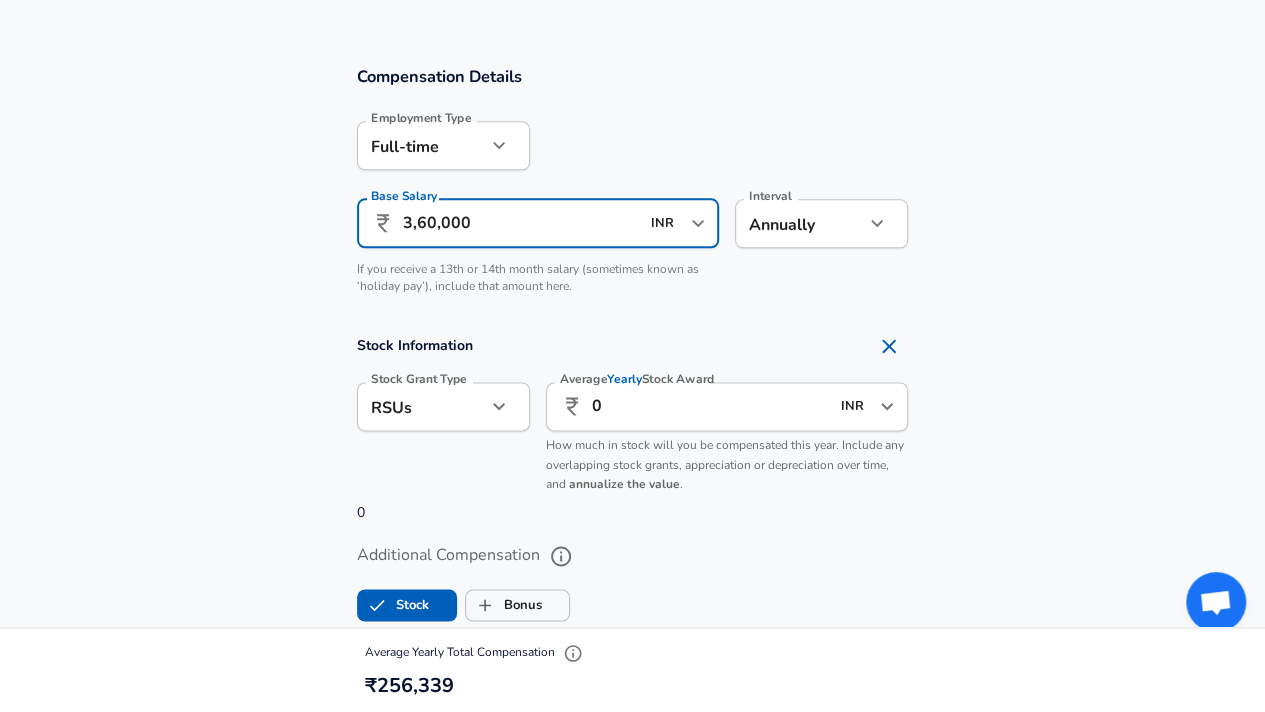 scroll, scrollTop: 0, scrollLeft: 0, axis: both 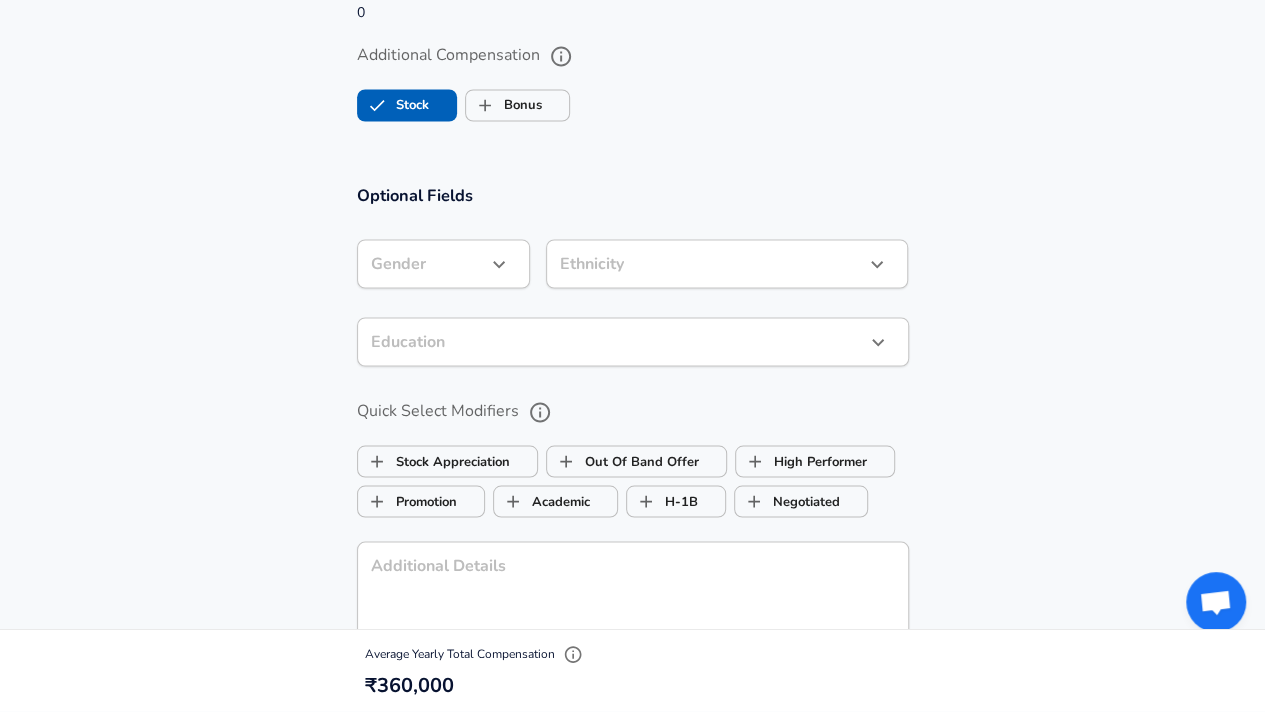 type on "3,60,000" 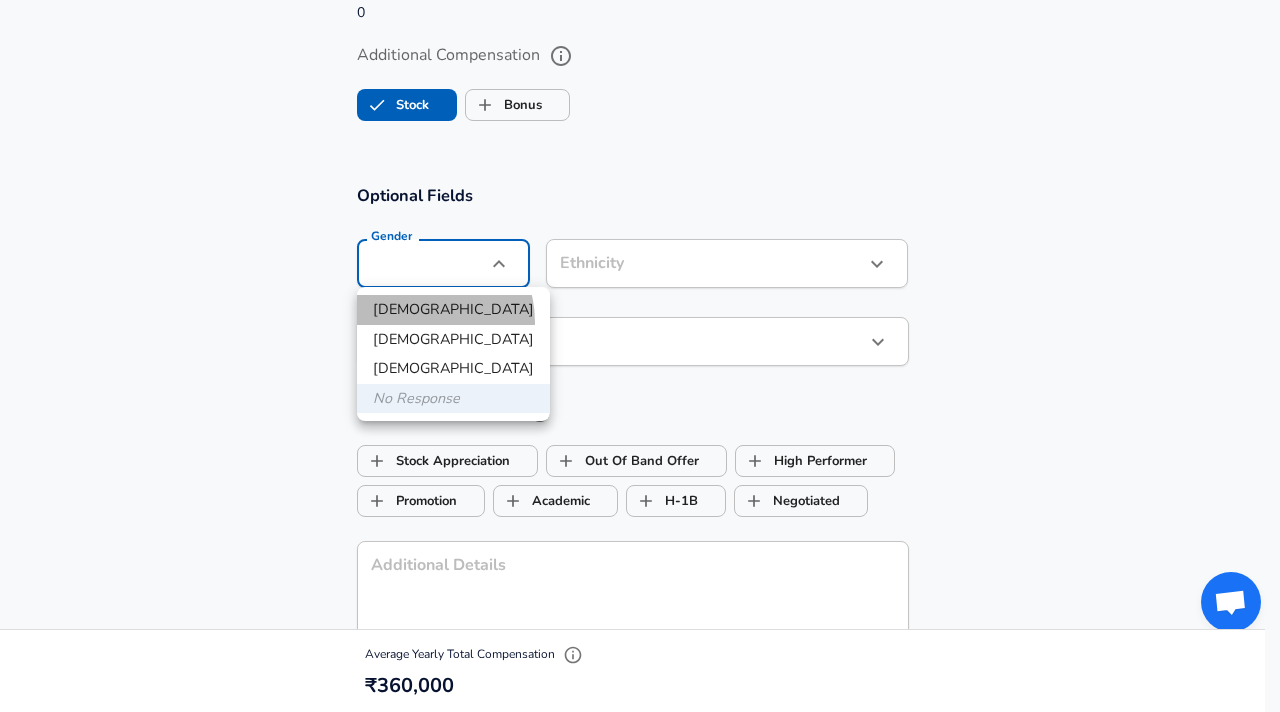click on "[DEMOGRAPHIC_DATA]" at bounding box center (453, 310) 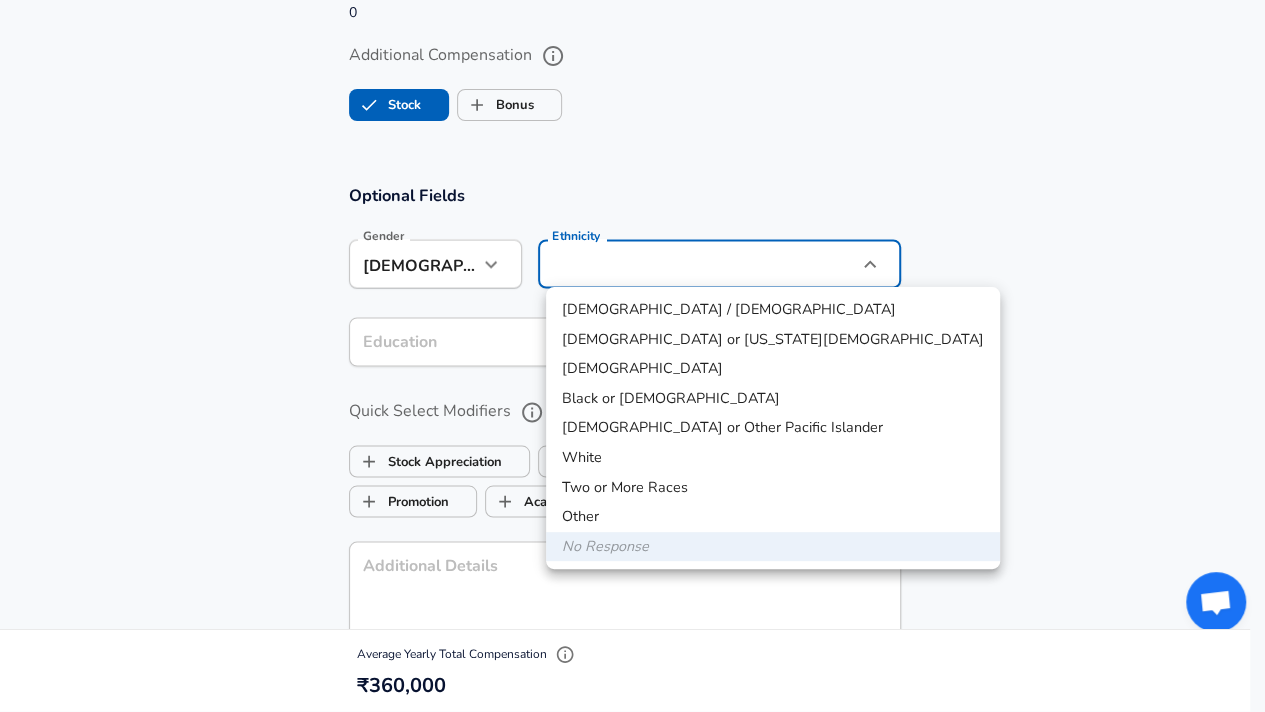 click on "Restart Add Your Salary Upload your offer letter   to verify your submission Enhance Privacy and Anonymity Yes Automatically hides specific fields until there are enough submissions to safely display the full details.   More Details Based on your submission and the data points that we have already collected, we will automatically hide and anonymize specific fields if there aren't enough data points to remain sufficiently anonymous. Company & Title Information   Enter the company you received your offer from Company TCS Company   Select the title that closest resembles your official title. This should be similar to the title that was present on your offer letter. Title Software Engineer Title Job Family Software Engineer Job Family   Select a Specialization that best fits your role. If you can't find one, select 'Other' to enter a custom specialization Select Specialization API Development (Back-End) API Development (Back-End) Select Specialization   Level Ninja Level Work Experience and Location New Offer Yes" at bounding box center [632, -1312] 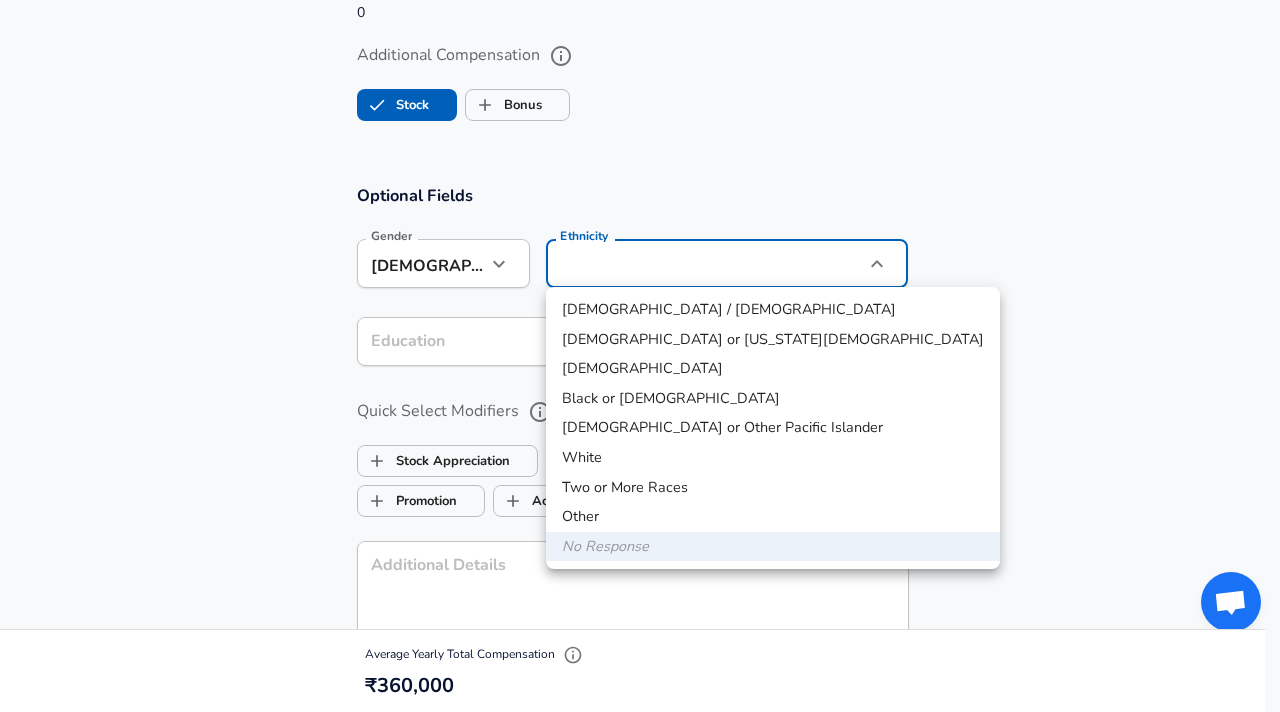 click on "[DEMOGRAPHIC_DATA]" at bounding box center [773, 369] 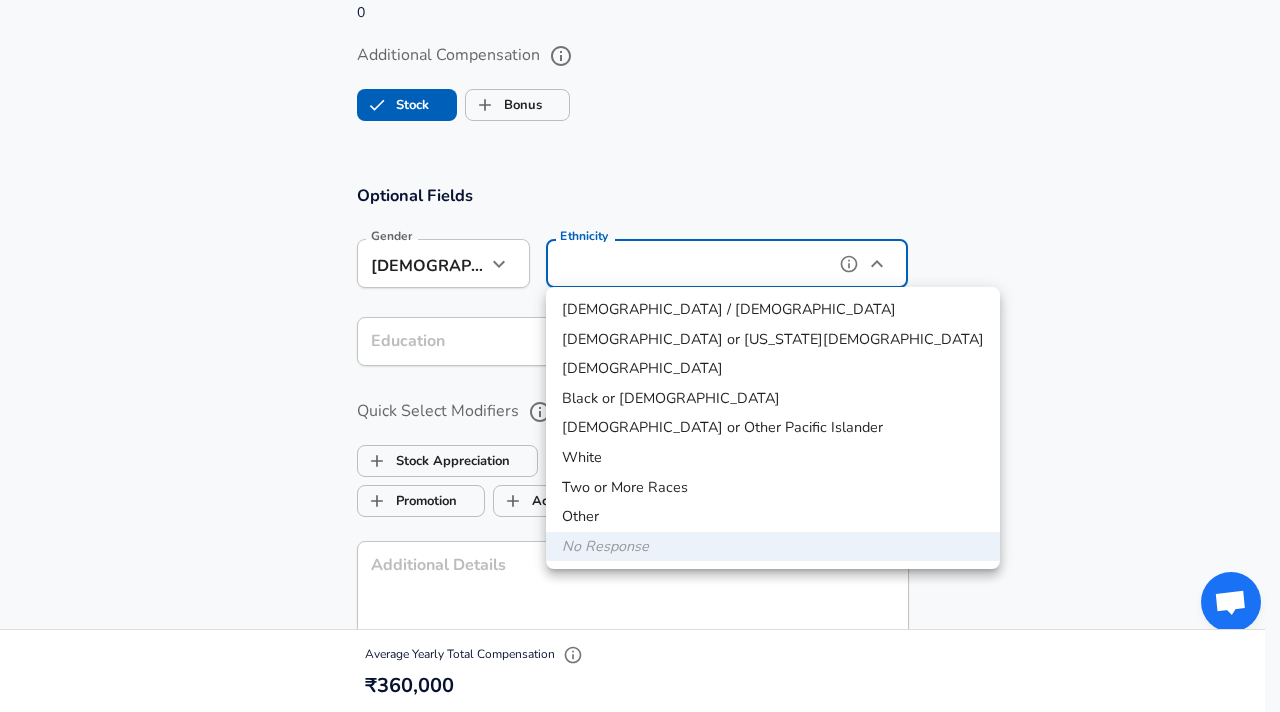 type on "[DEMOGRAPHIC_DATA]" 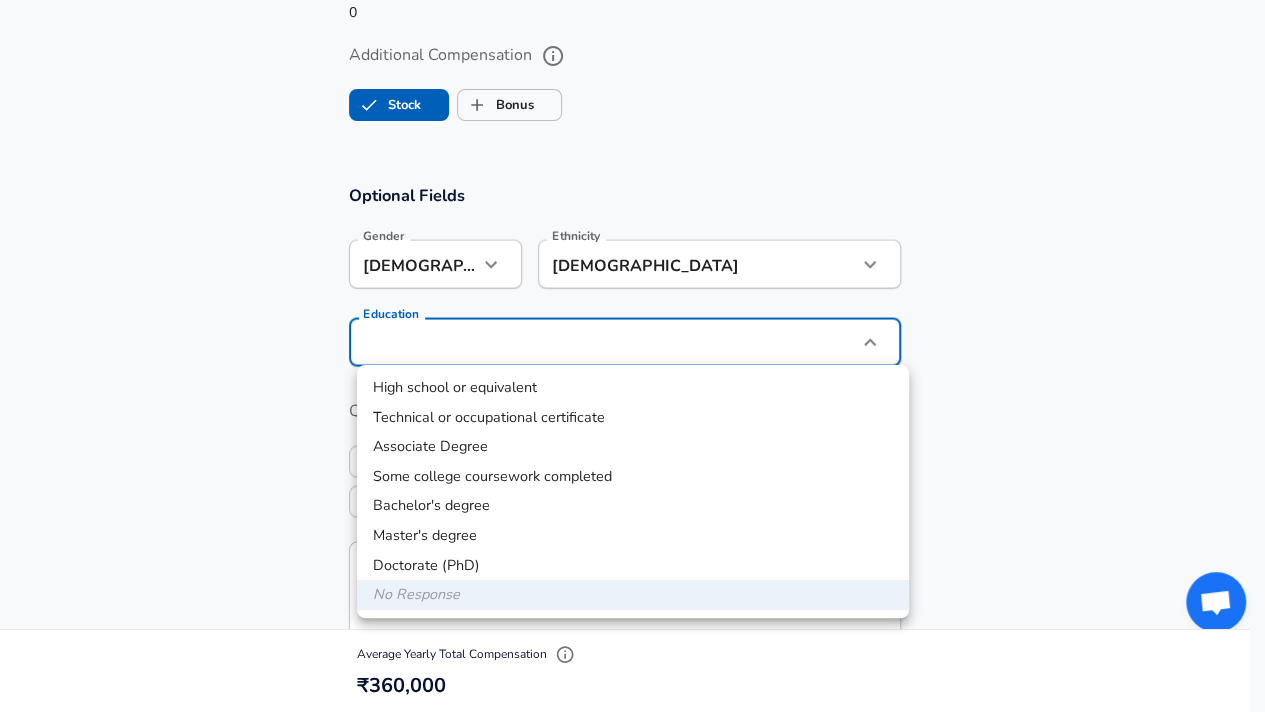 click on "Restart Add Your Salary Upload your offer letter   to verify your submission Enhance Privacy and Anonymity Yes Automatically hides specific fields until there are enough submissions to safely display the full details.   More Details Based on your submission and the data points that we have already collected, we will automatically hide and anonymize specific fields if there aren't enough data points to remain sufficiently anonymous. Company & Title Information   Enter the company you received your offer from Company TCS Company   Select the title that closest resembles your official title. This should be similar to the title that was present on your offer letter. Title Software Engineer Title Job Family Software Engineer Job Family   Select a Specialization that best fits your role. If you can't find one, select 'Other' to enter a custom specialization Select Specialization API Development (Back-End) API Development (Back-End) Select Specialization   Level Ninja Level Work Experience and Location New Offer Yes" at bounding box center [632, -1312] 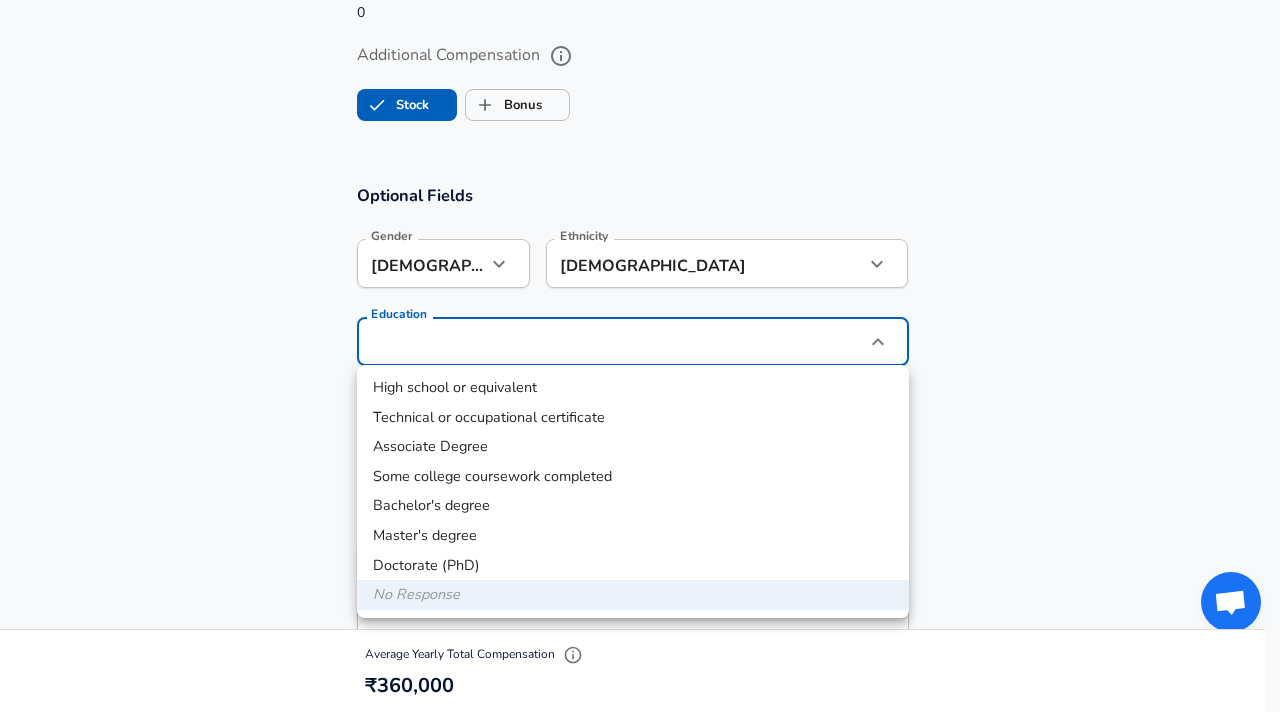 click on "Bachelor's degree" at bounding box center (633, 506) 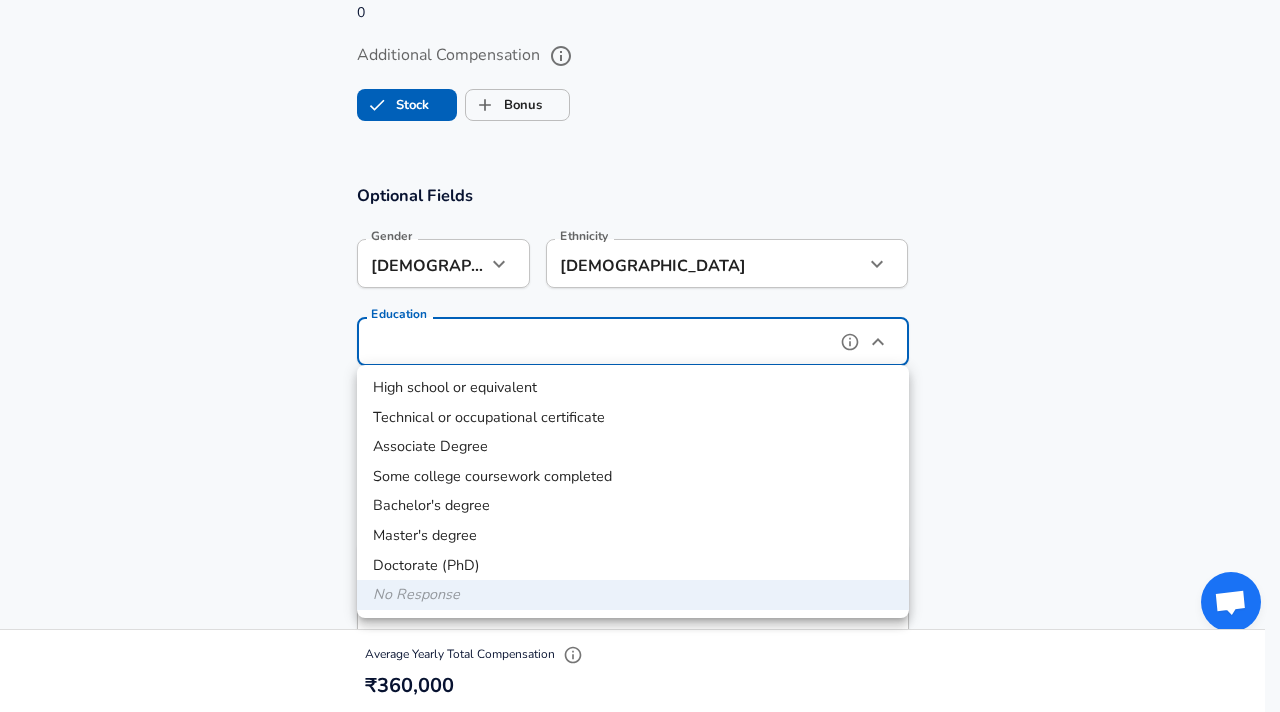 type on "Bachelors degree" 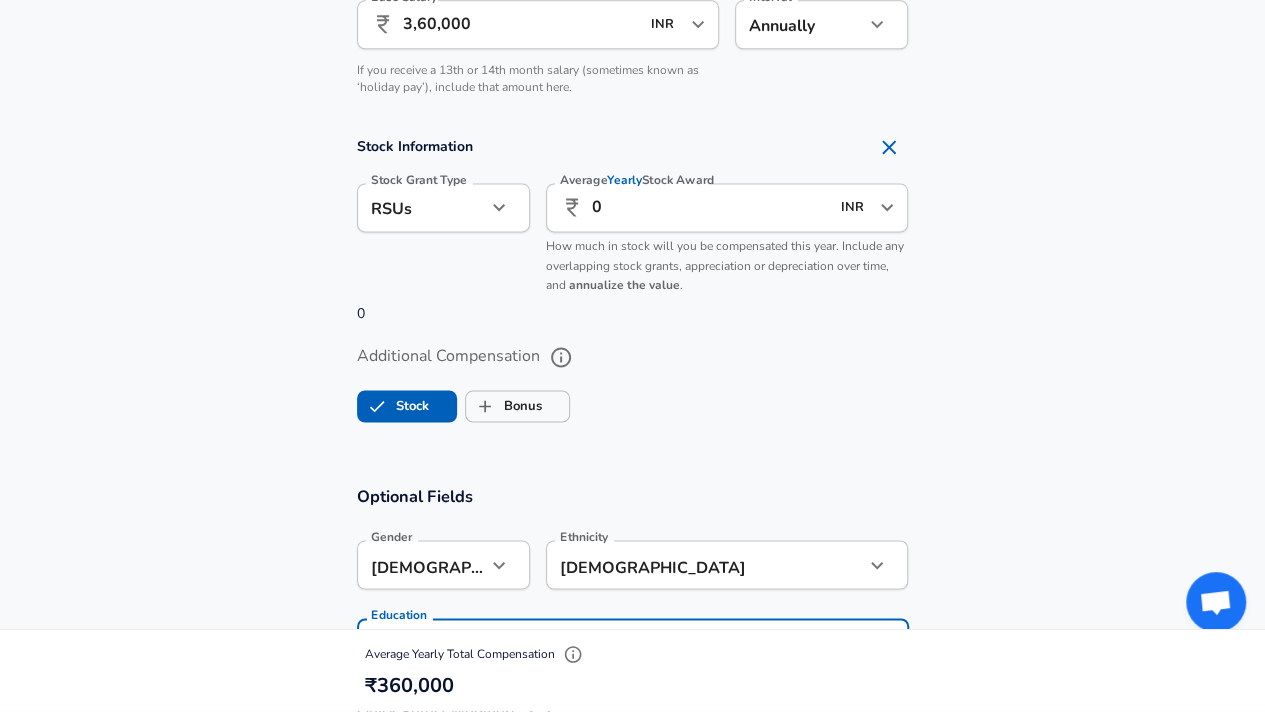 scroll, scrollTop: 1268, scrollLeft: 0, axis: vertical 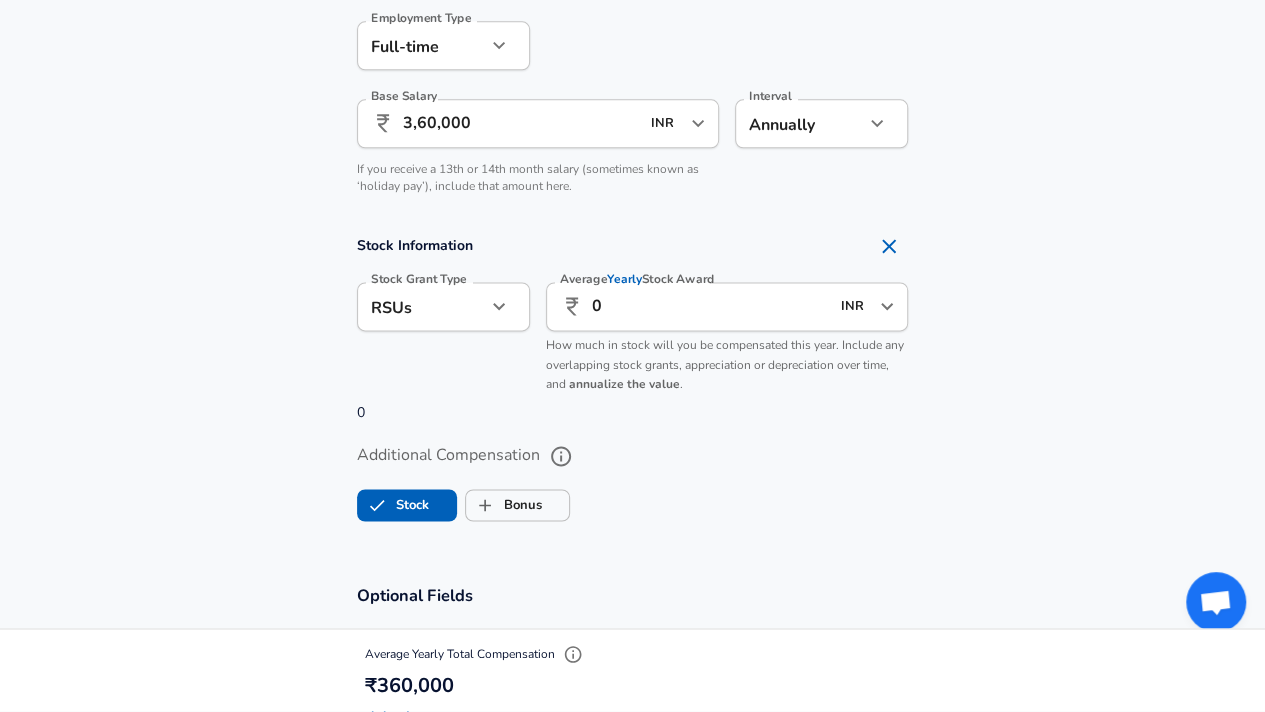 click on "Restart Add Your Salary Upload your offer letter   to verify your submission Enhance Privacy and Anonymity Yes Automatically hides specific fields until there are enough submissions to safely display the full details.   More Details Based on your submission and the data points that we have already collected, we will automatically hide and anonymize specific fields if there aren't enough data points to remain sufficiently anonymous. Company & Title Information   Enter the company you received your offer from Company TCS Company   Select the title that closest resembles your official title. This should be similar to the title that was present on your offer letter. Title Software Engineer Title Job Family Software Engineer Job Family   Select a Specialization that best fits your role. If you can't find one, select 'Other' to enter a custom specialization Select Specialization API Development (Back-End) API Development (Back-End) Select Specialization   Level Ninja Level Work Experience and Location New Offer Yes" at bounding box center (632, -912) 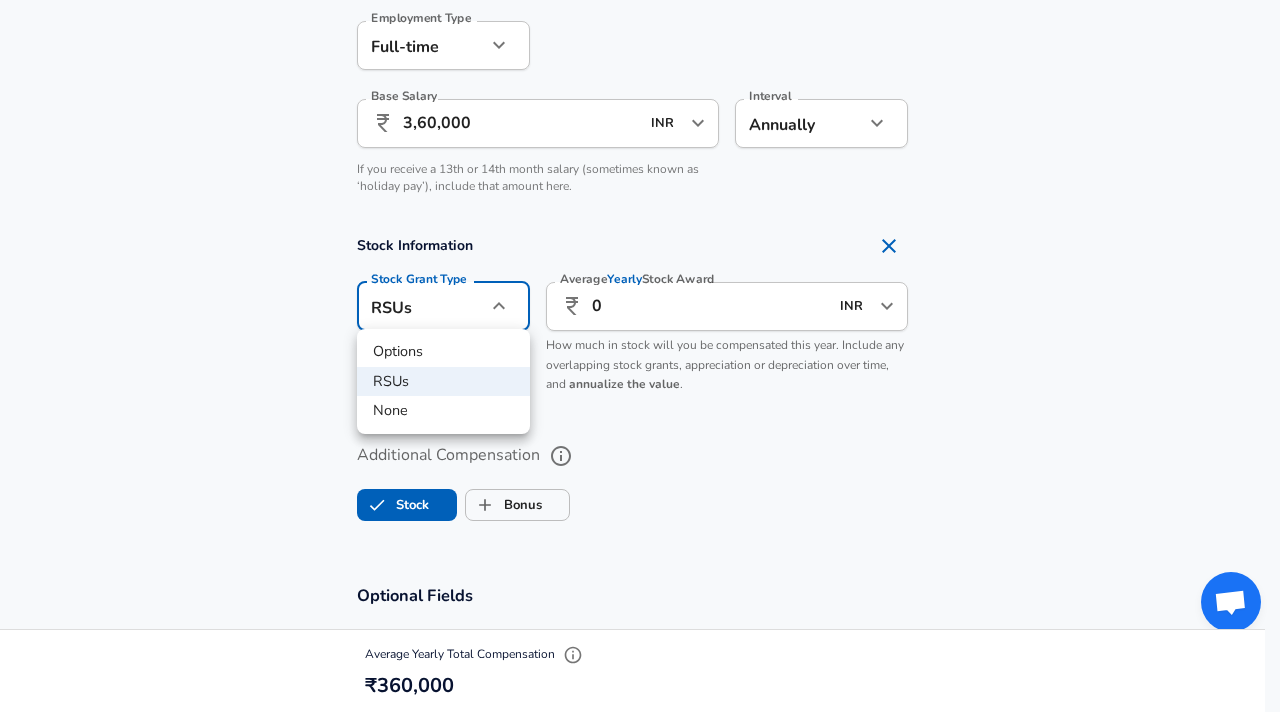 click at bounding box center (640, 356) 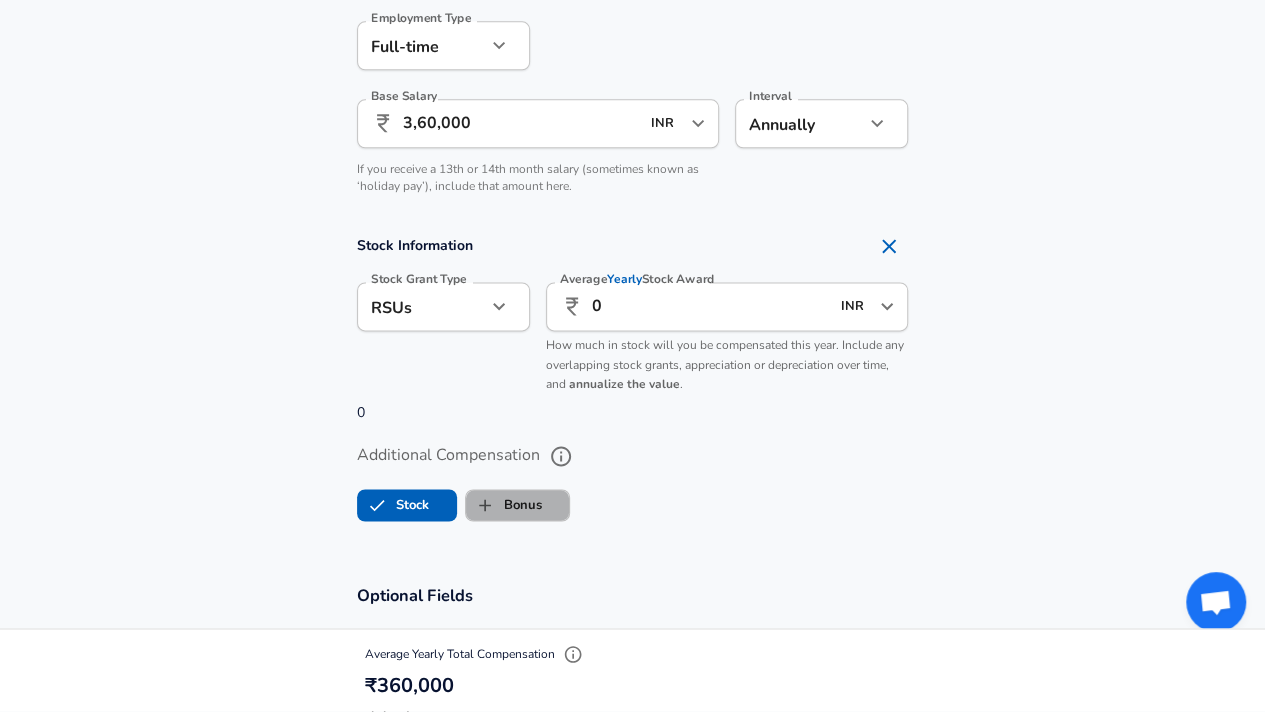 click on "Bonus" at bounding box center [504, 505] 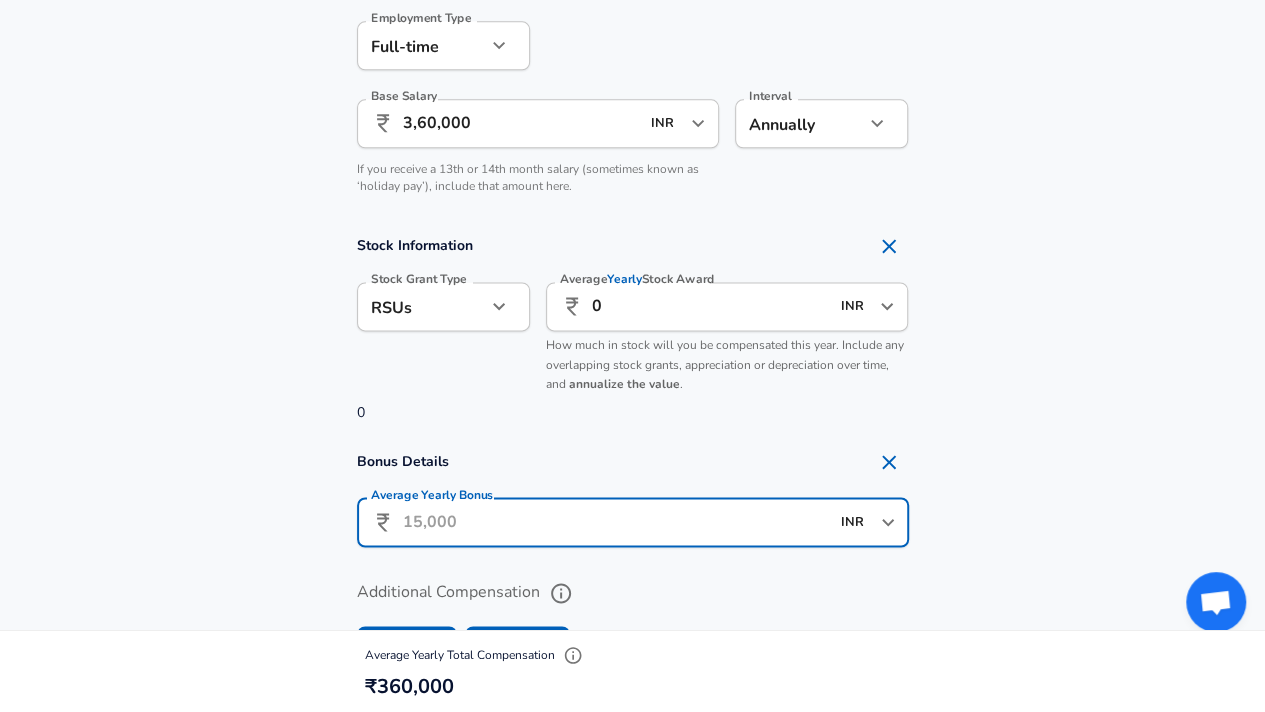 click on "Average Yearly Bonus" at bounding box center (616, 522) 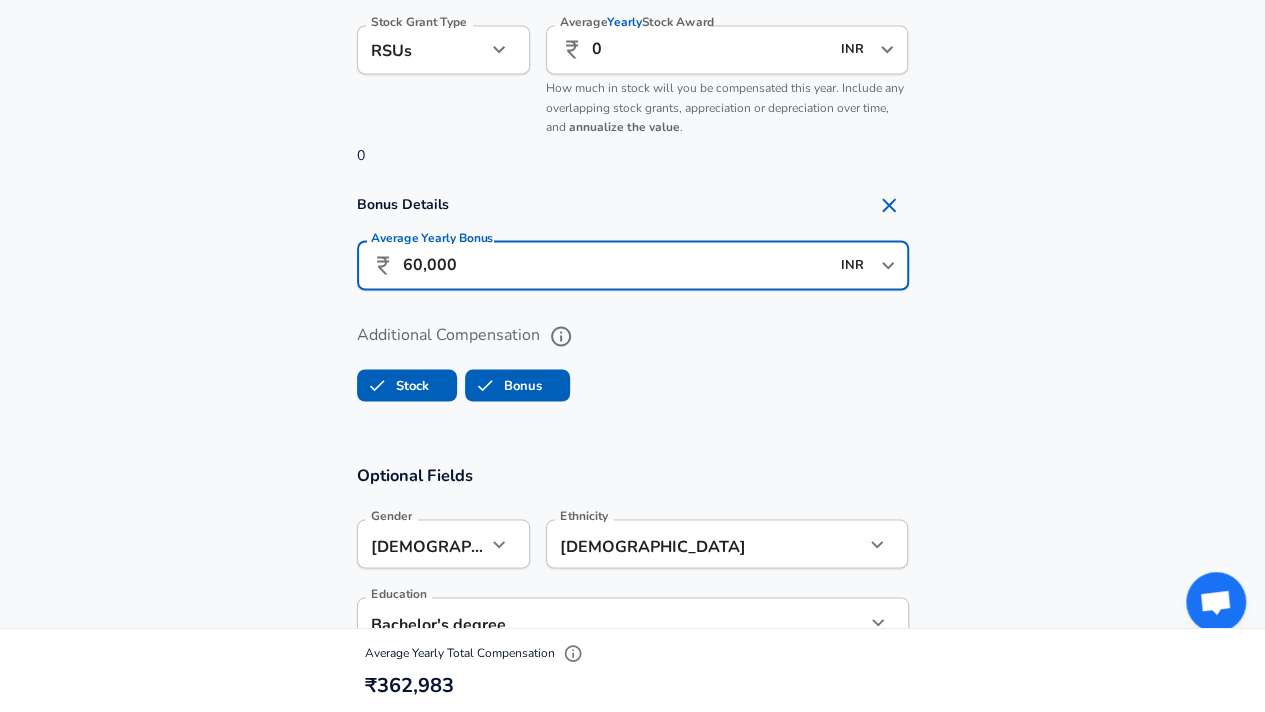 scroll, scrollTop: 1568, scrollLeft: 0, axis: vertical 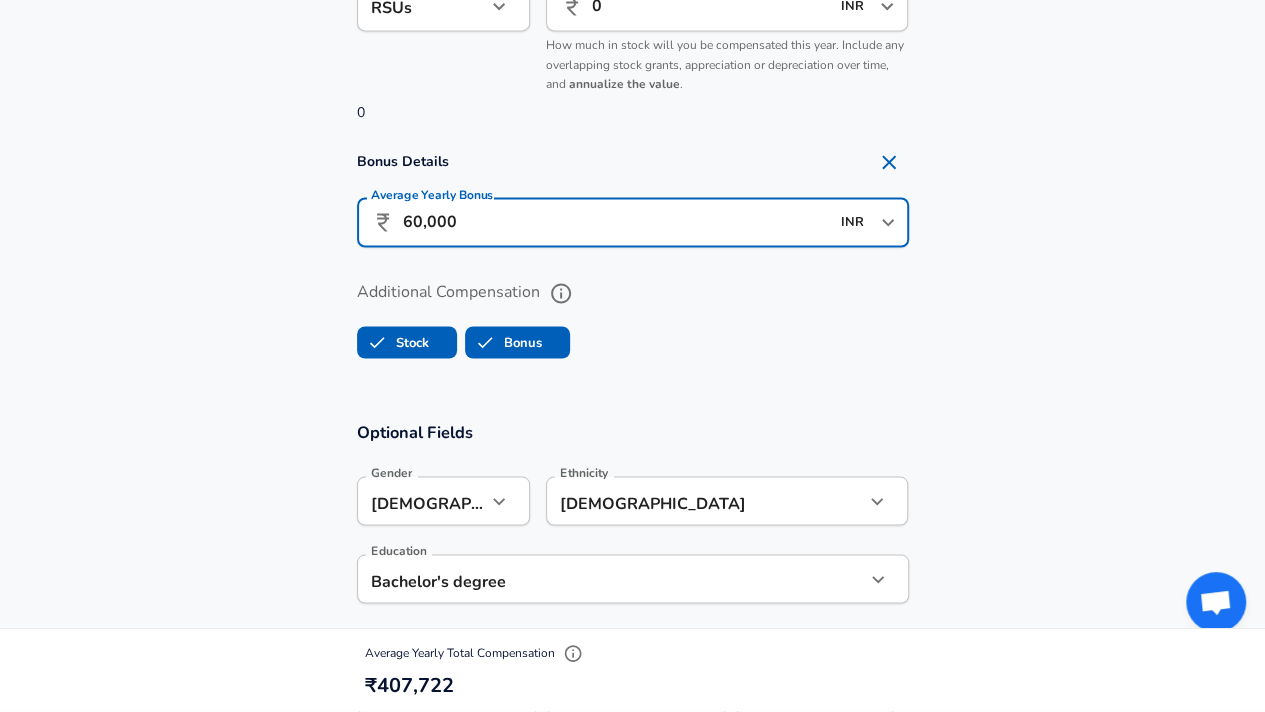 type on "60,000" 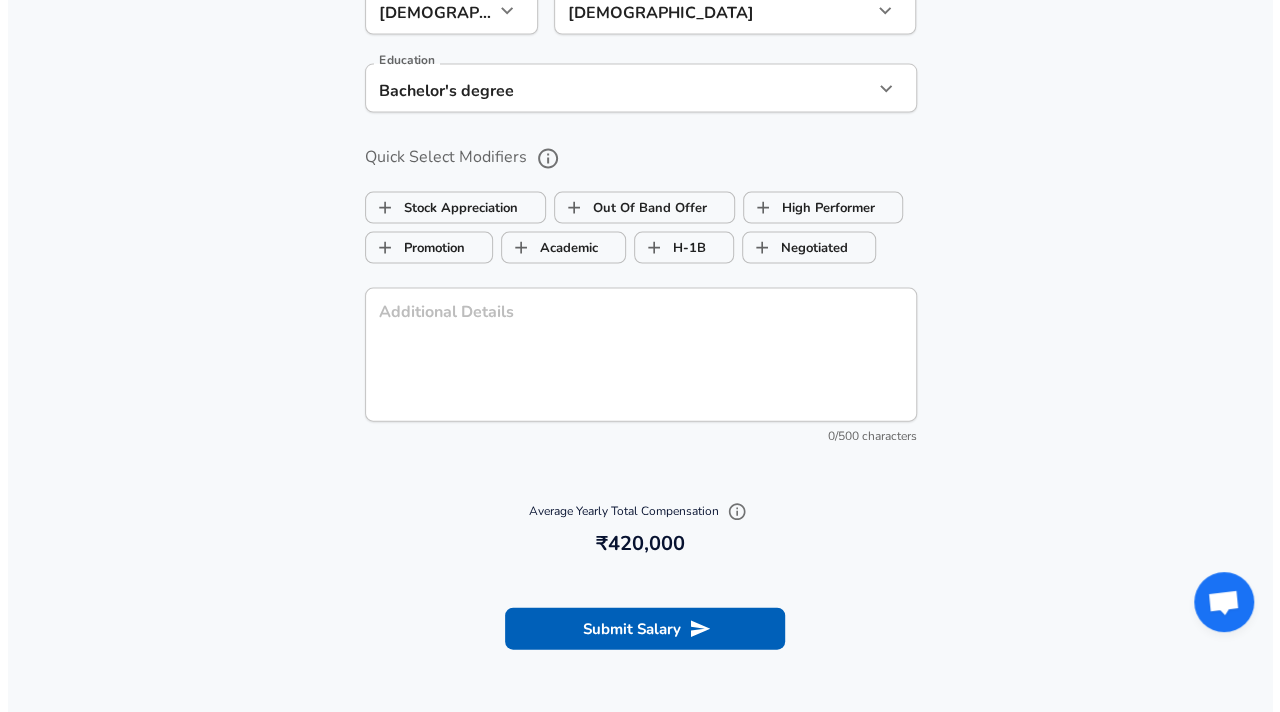 scroll, scrollTop: 2068, scrollLeft: 0, axis: vertical 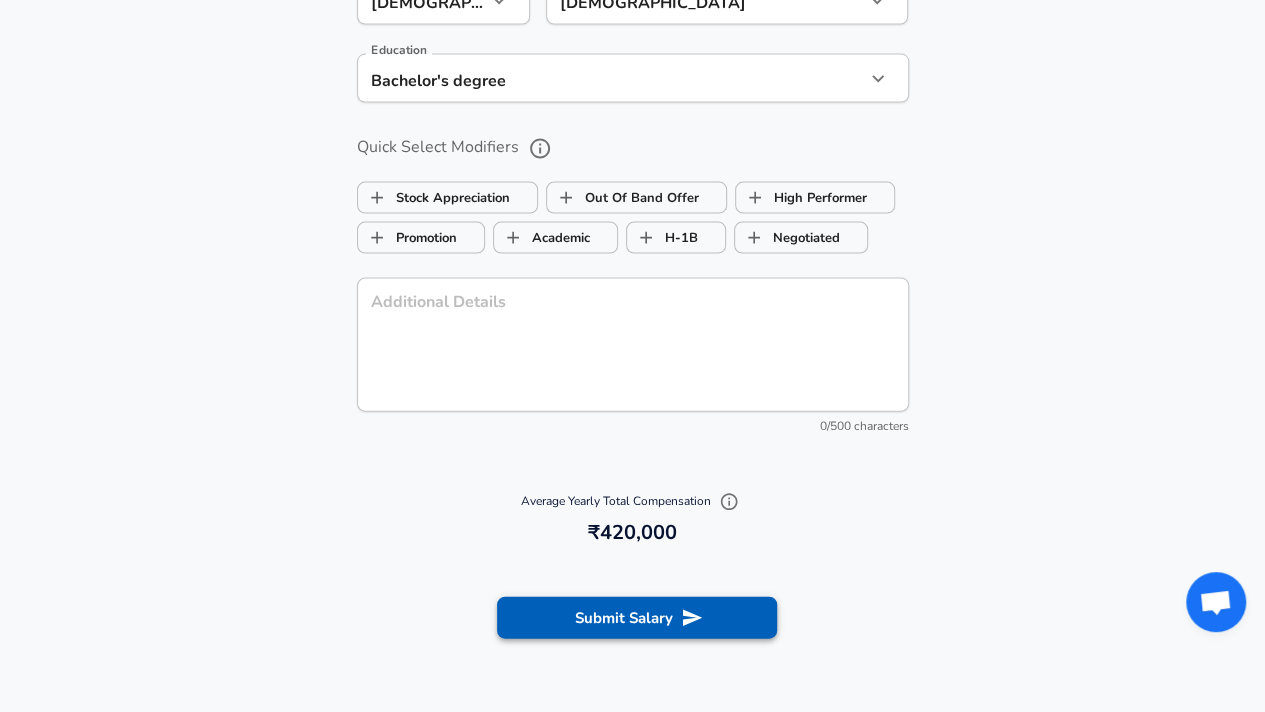 click on "Submit Salary" at bounding box center [637, 618] 